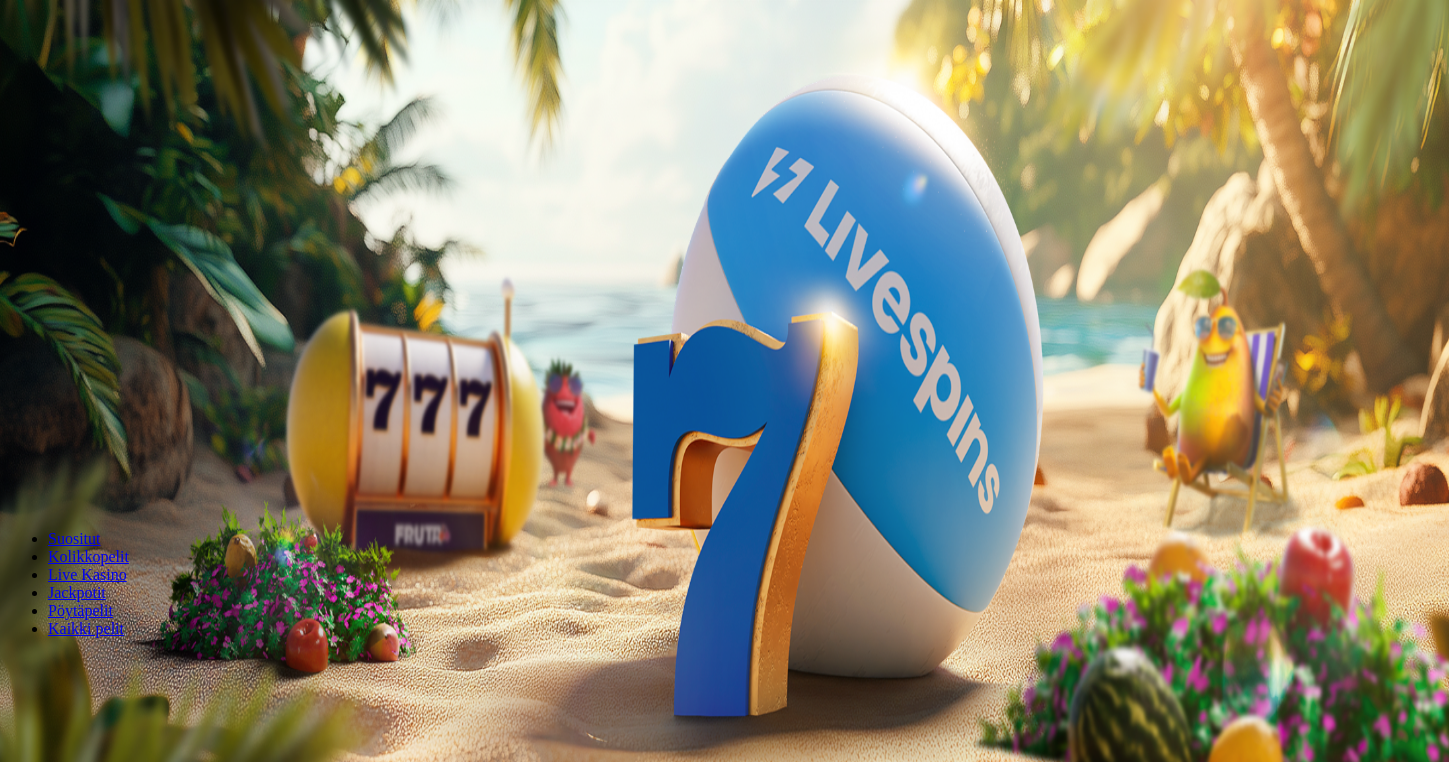 scroll, scrollTop: 0, scrollLeft: 0, axis: both 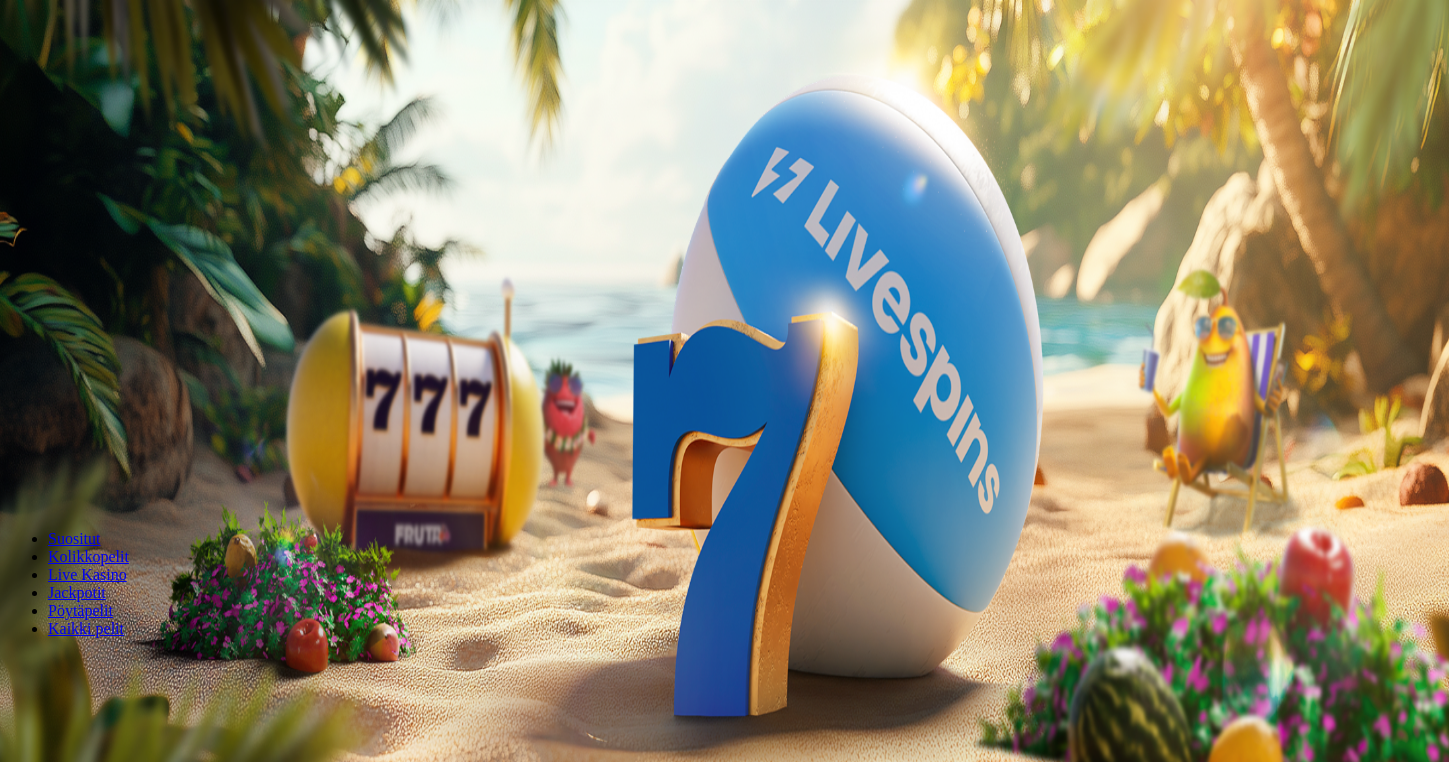 click on "Kirjaudu" at bounding box center (138, 72) 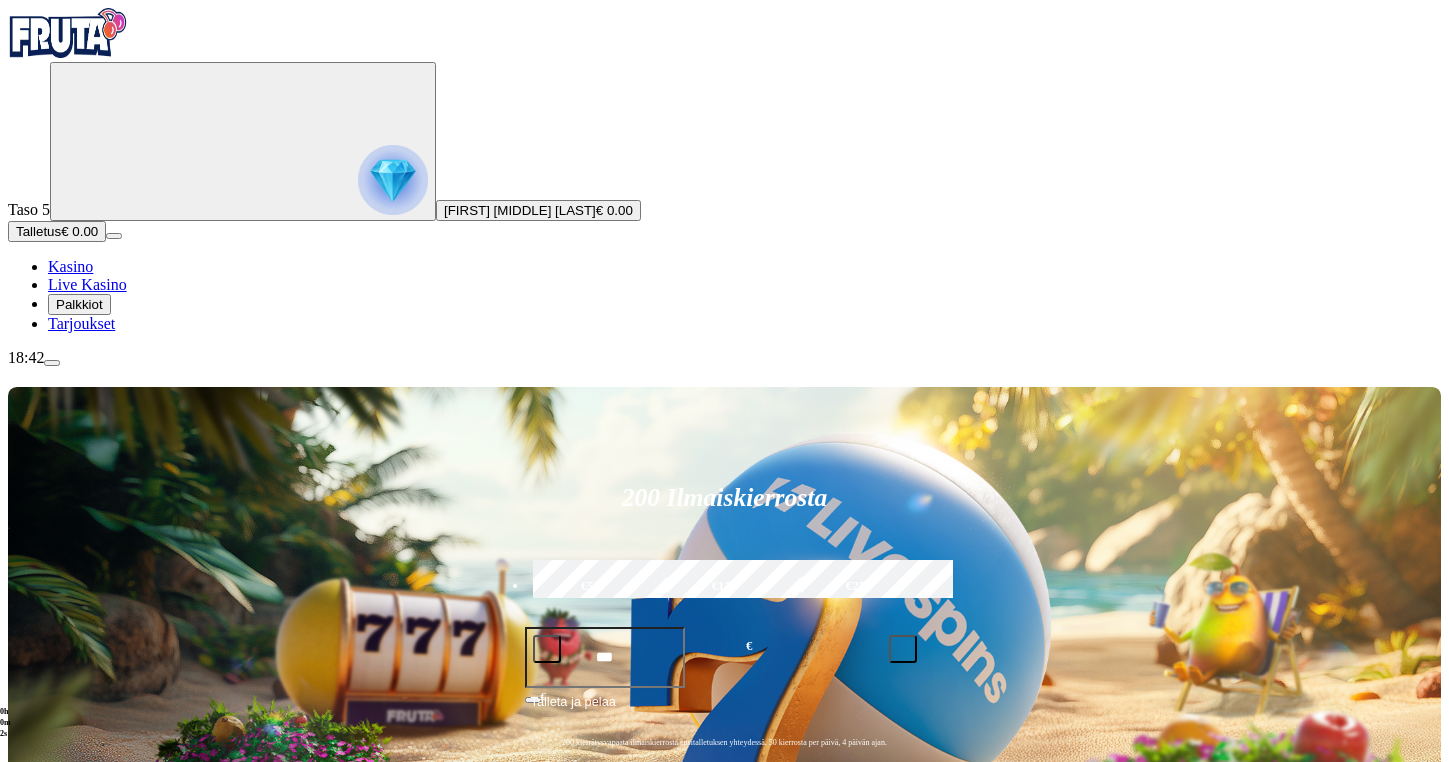 click on "Palkkiot" at bounding box center [79, 304] 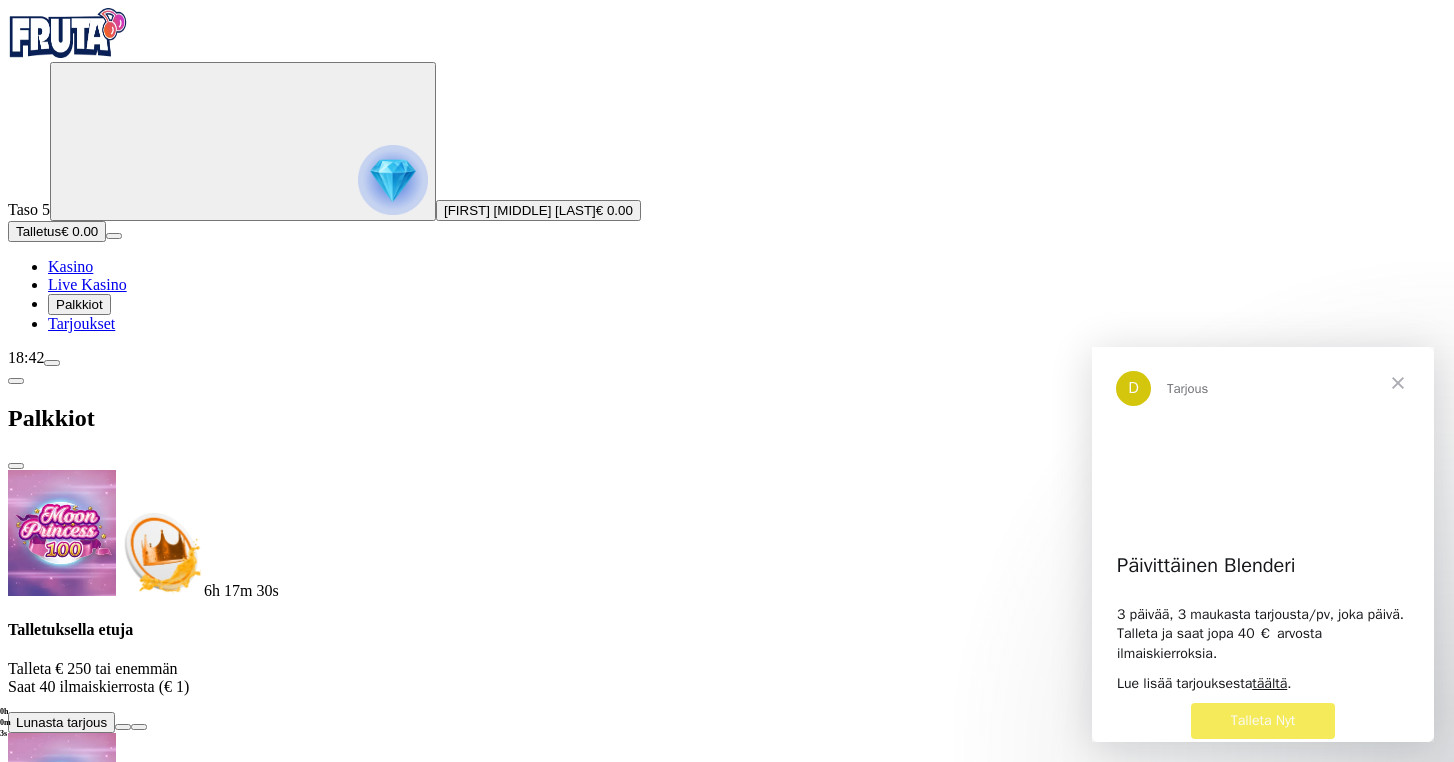 scroll, scrollTop: 0, scrollLeft: 0, axis: both 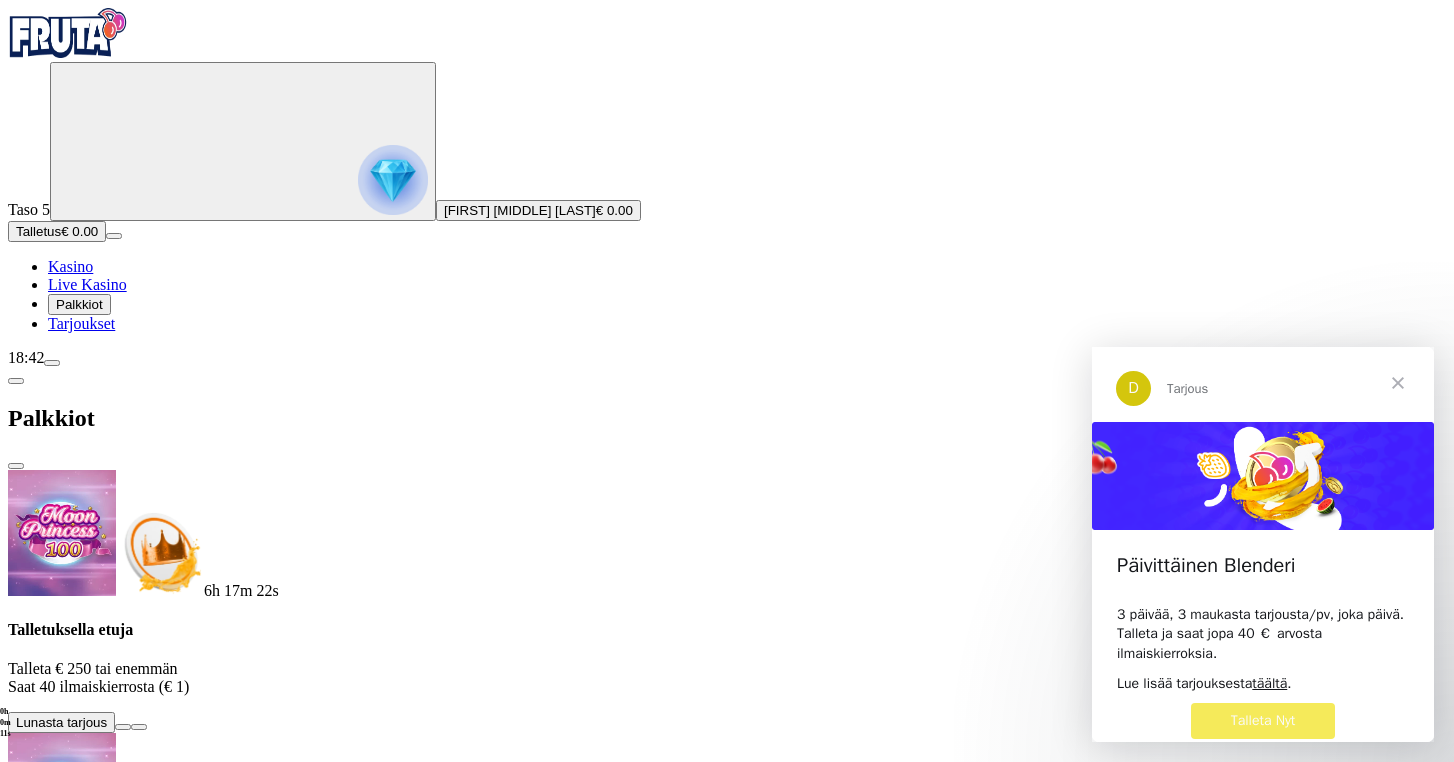 click at bounding box center (123, 1254) 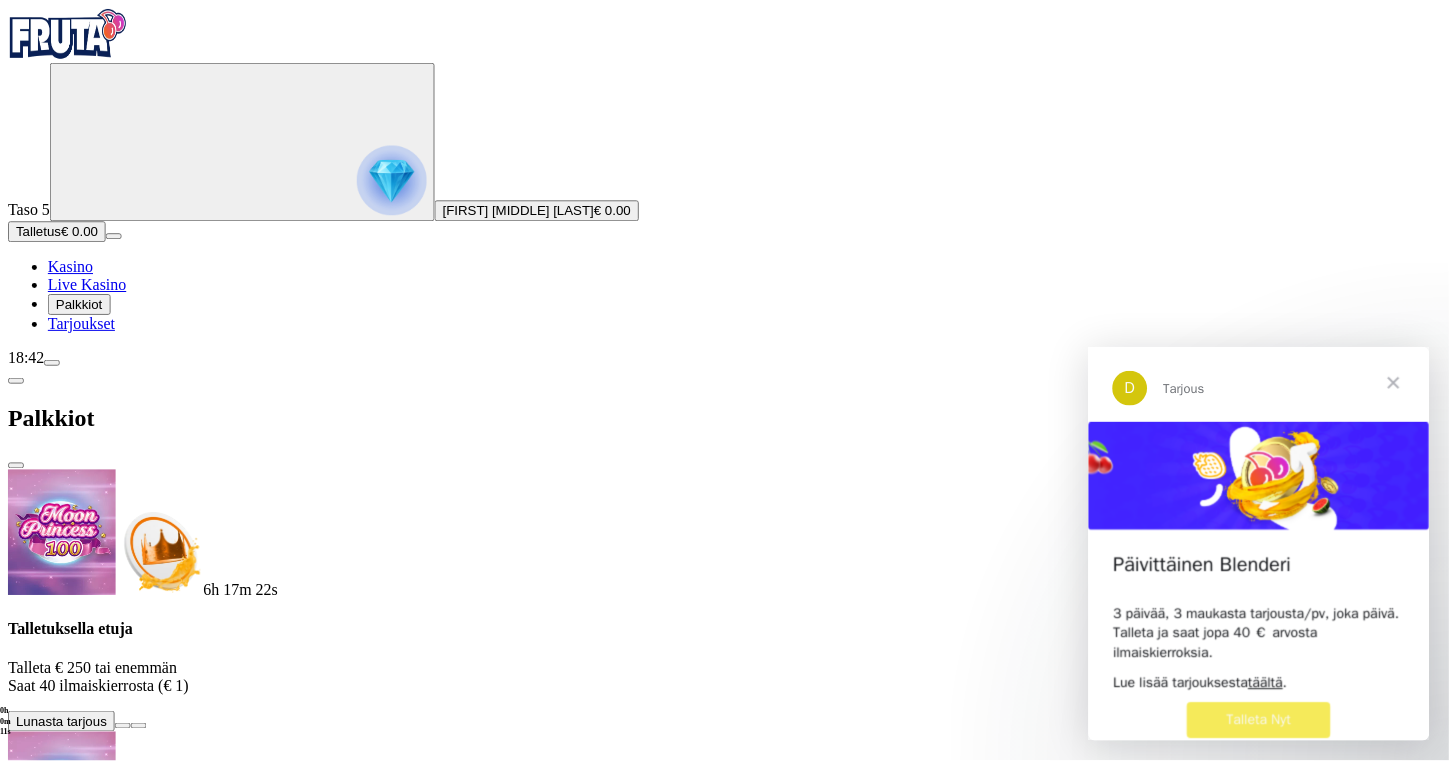 scroll, scrollTop: 0, scrollLeft: 0, axis: both 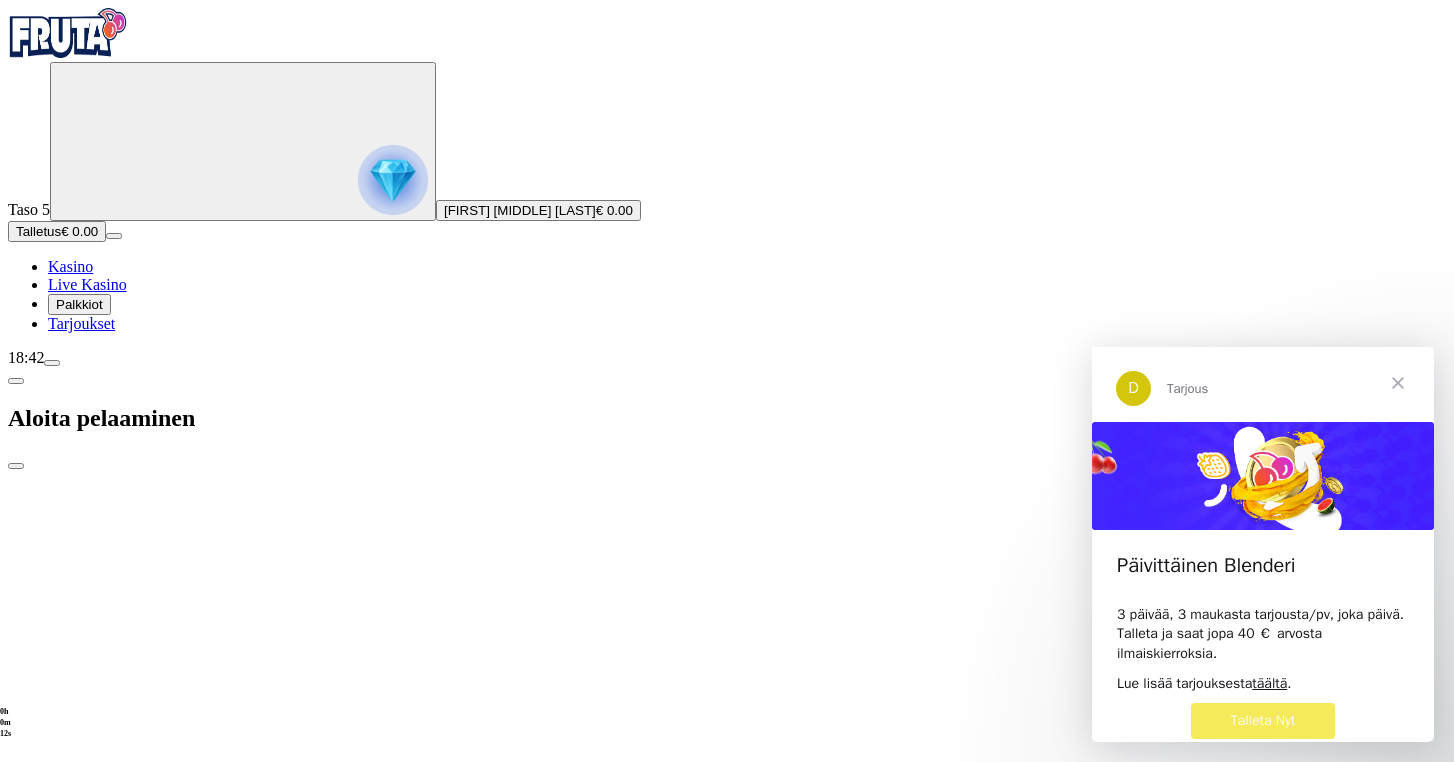 click on "***" at bounding box center (77, 1845) 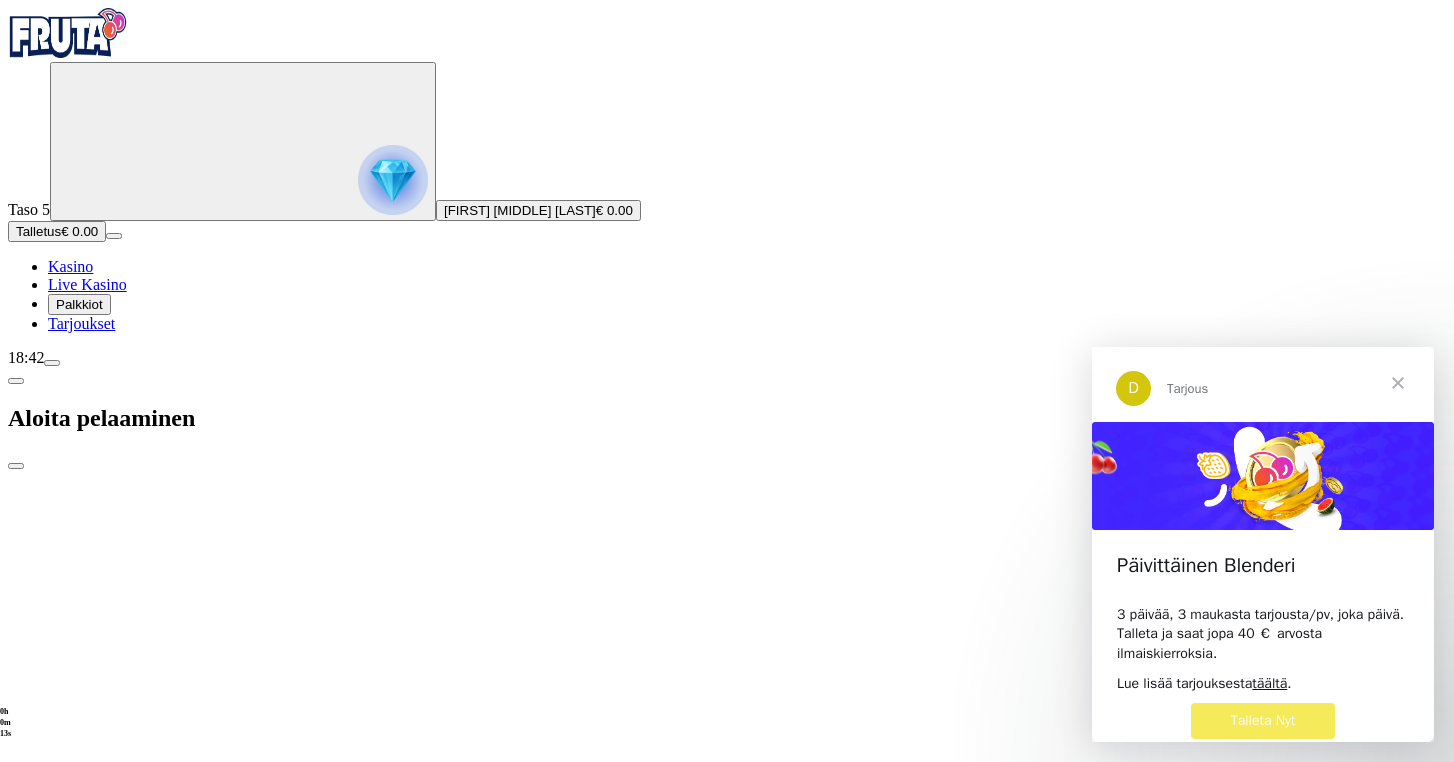 click on "€50" at bounding box center [278, 1759] 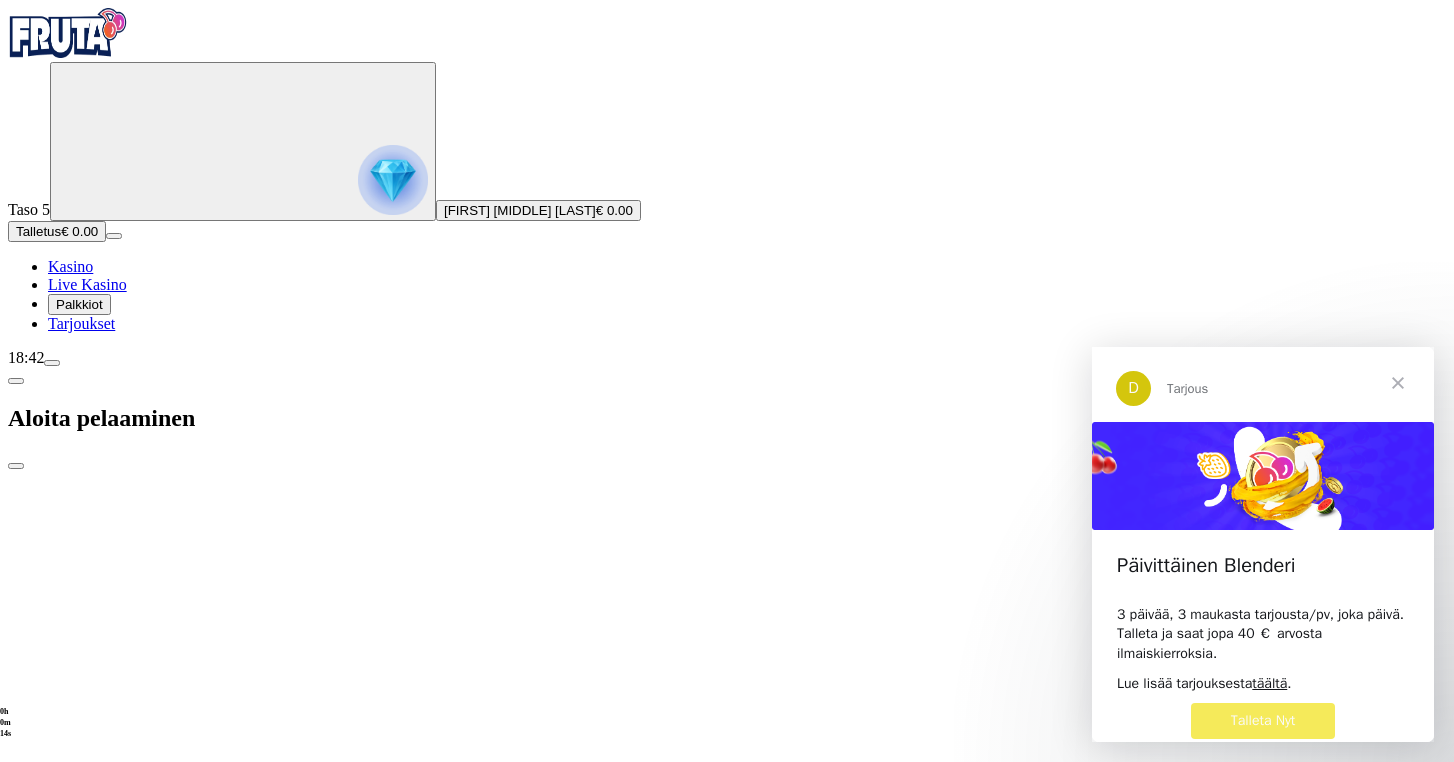 click on "TALLETA JA PELAA" at bounding box center [727, 1912] 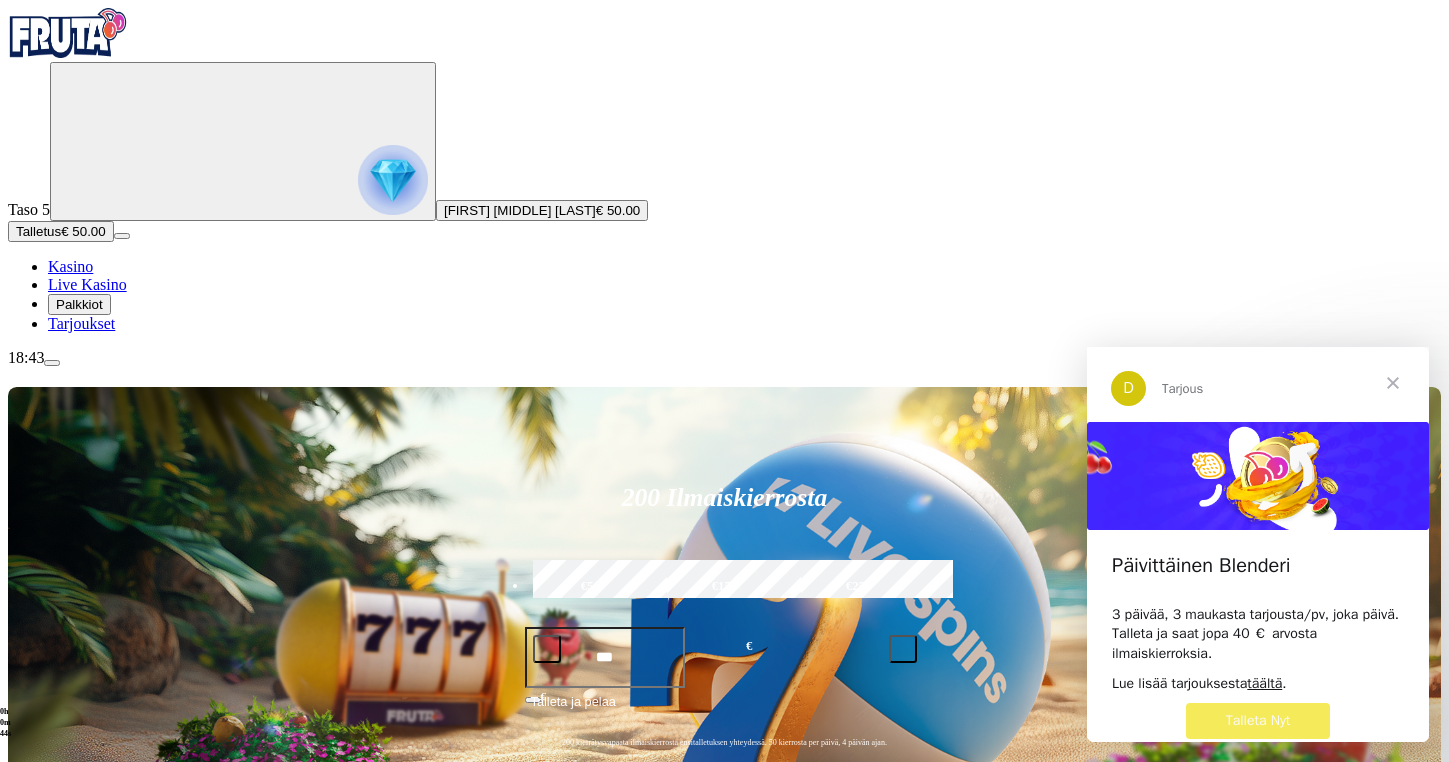 click on "Palkkiot" at bounding box center [79, 304] 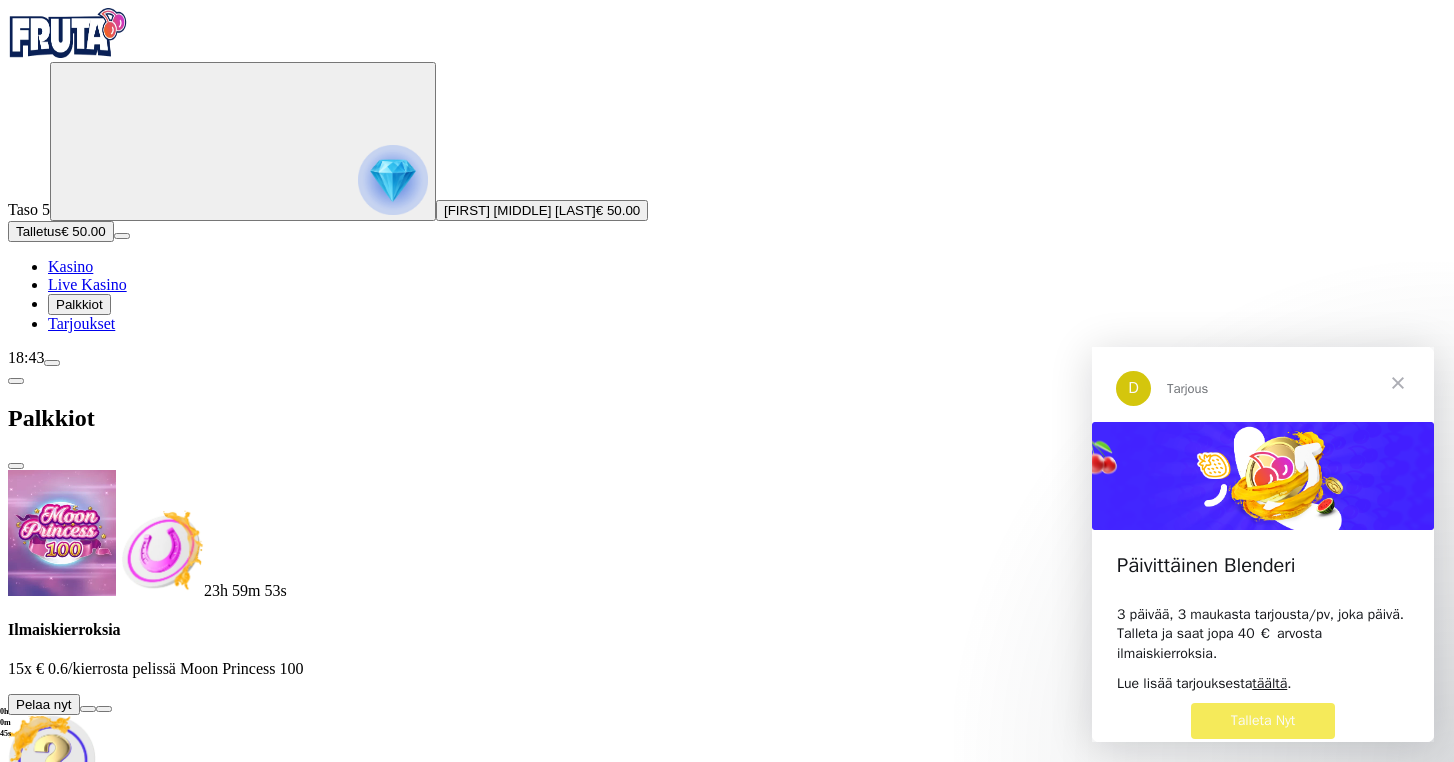 click at bounding box center [88, 709] 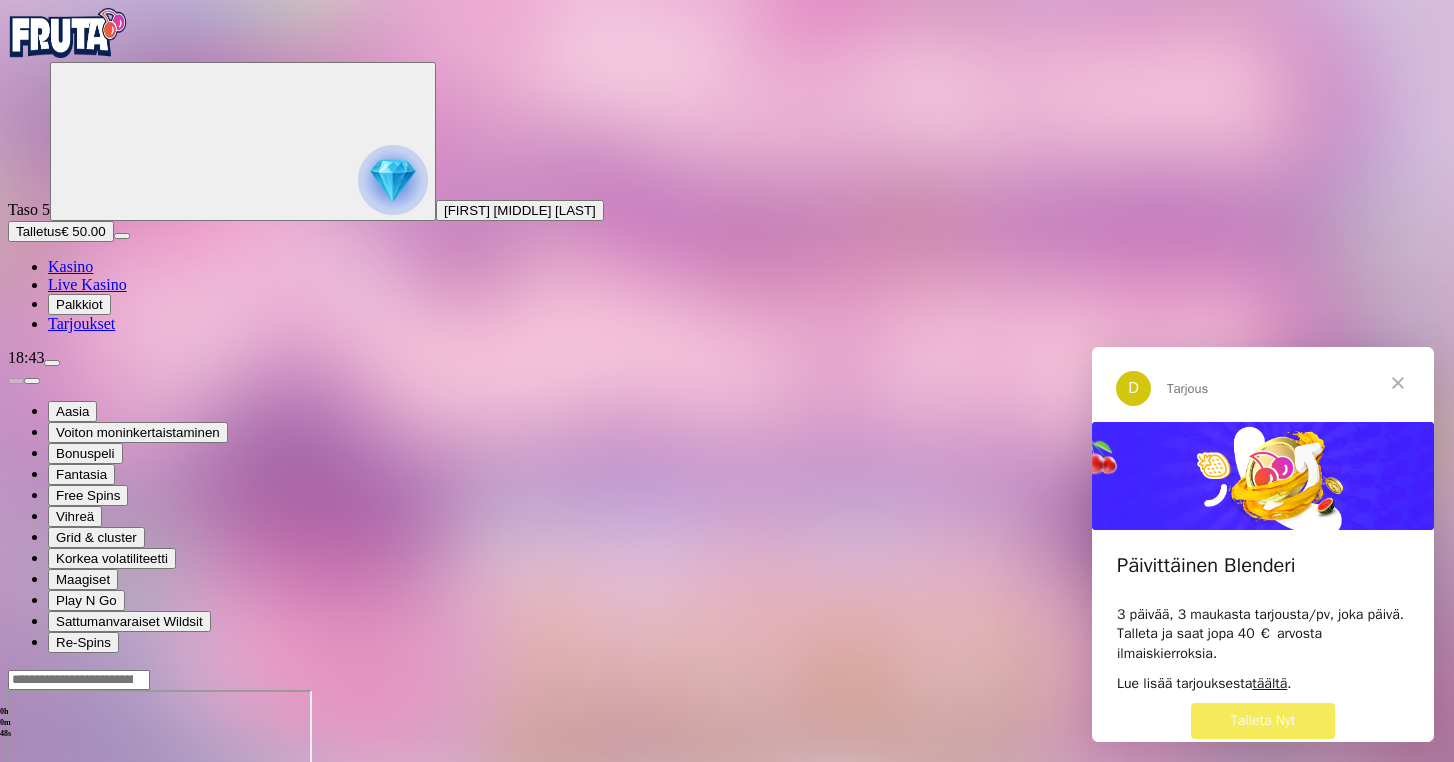 click at bounding box center [1398, 383] 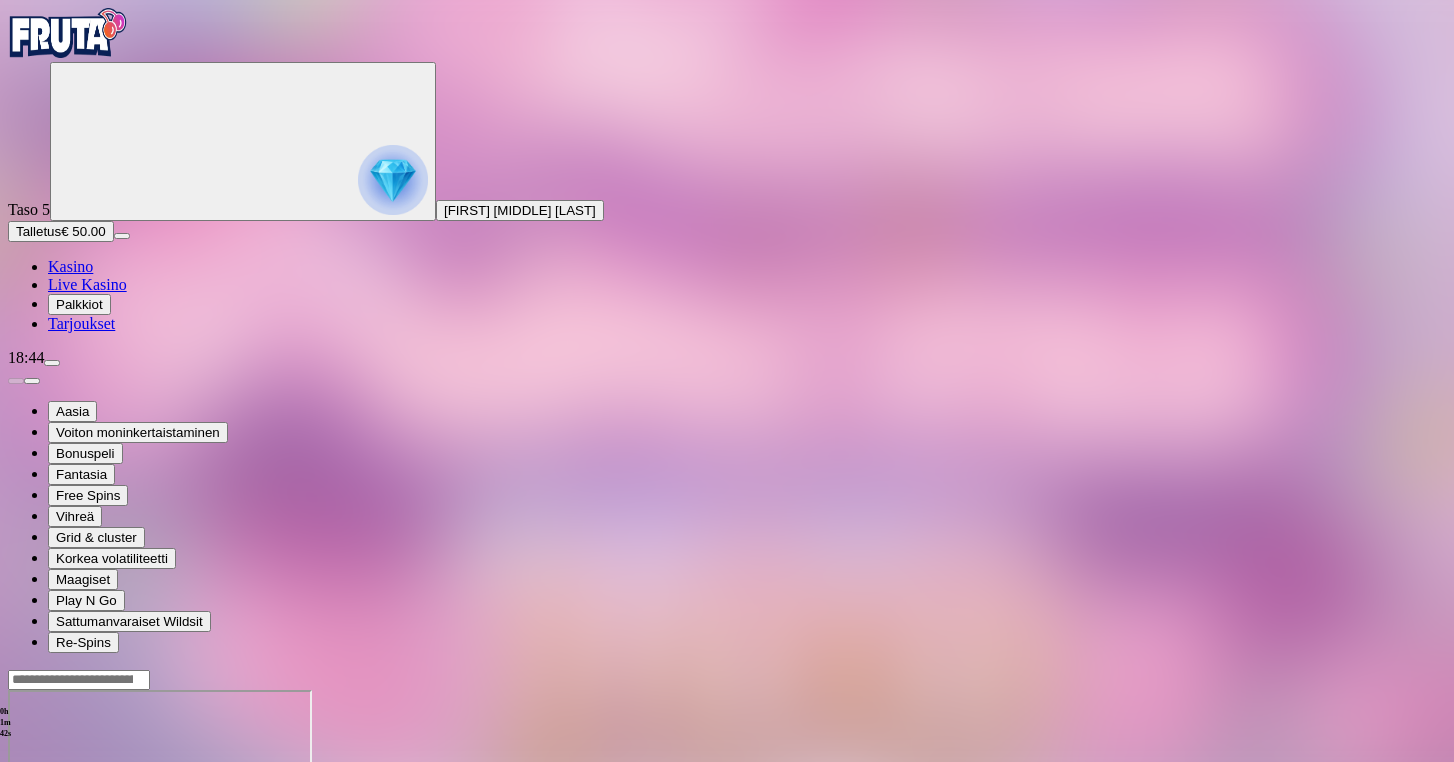click at bounding box center (727, 679) 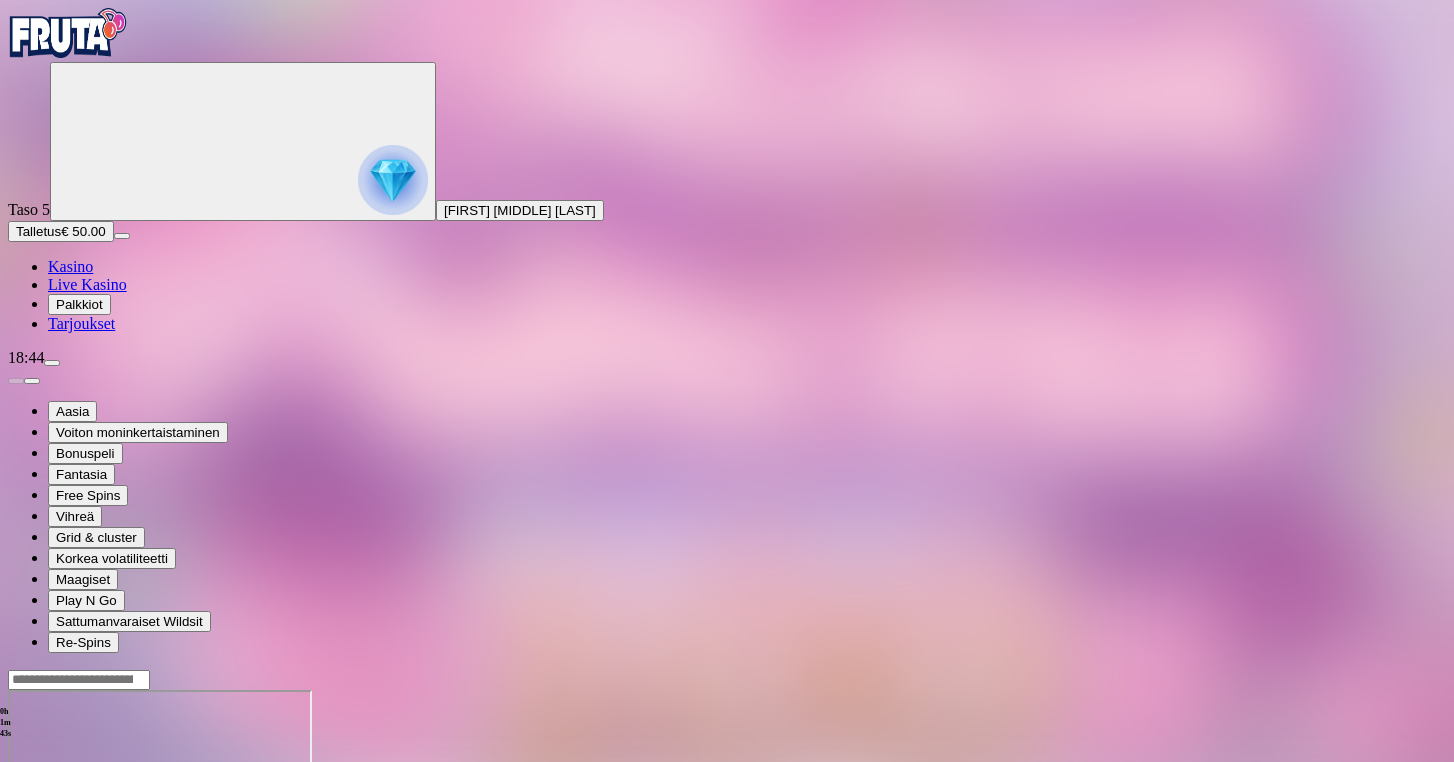 click at bounding box center [79, 680] 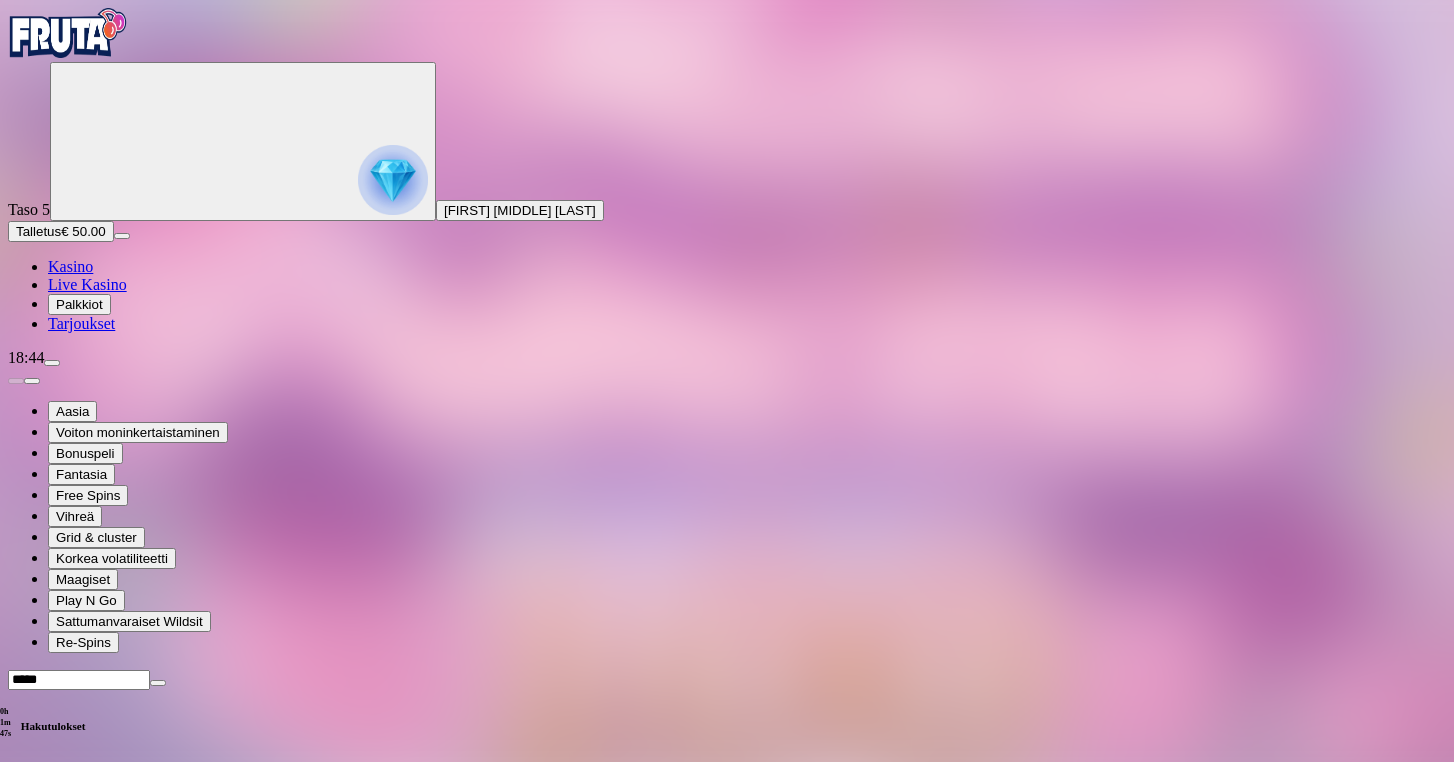 type on "*****" 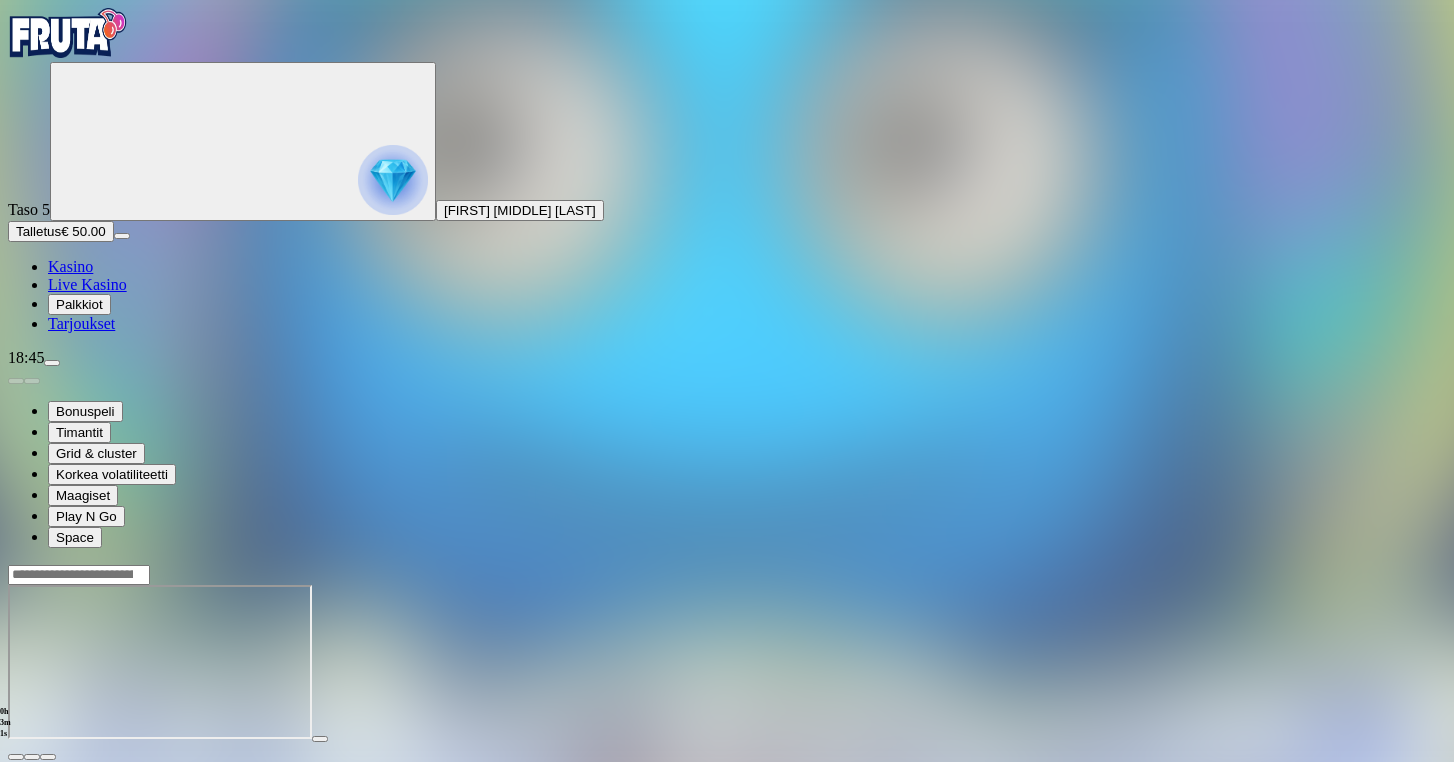 click on "Live Kasino" at bounding box center [87, 284] 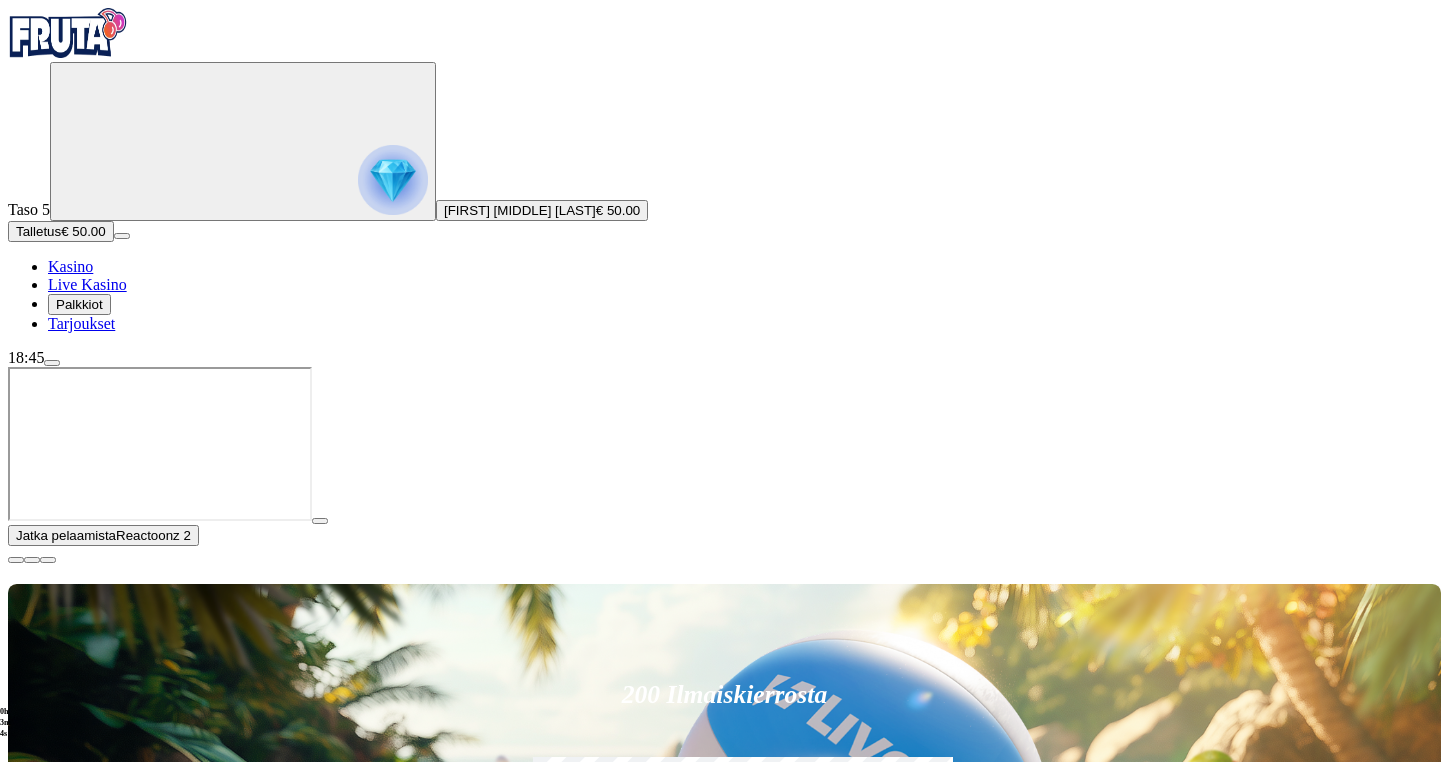 click at bounding box center [16, 560] 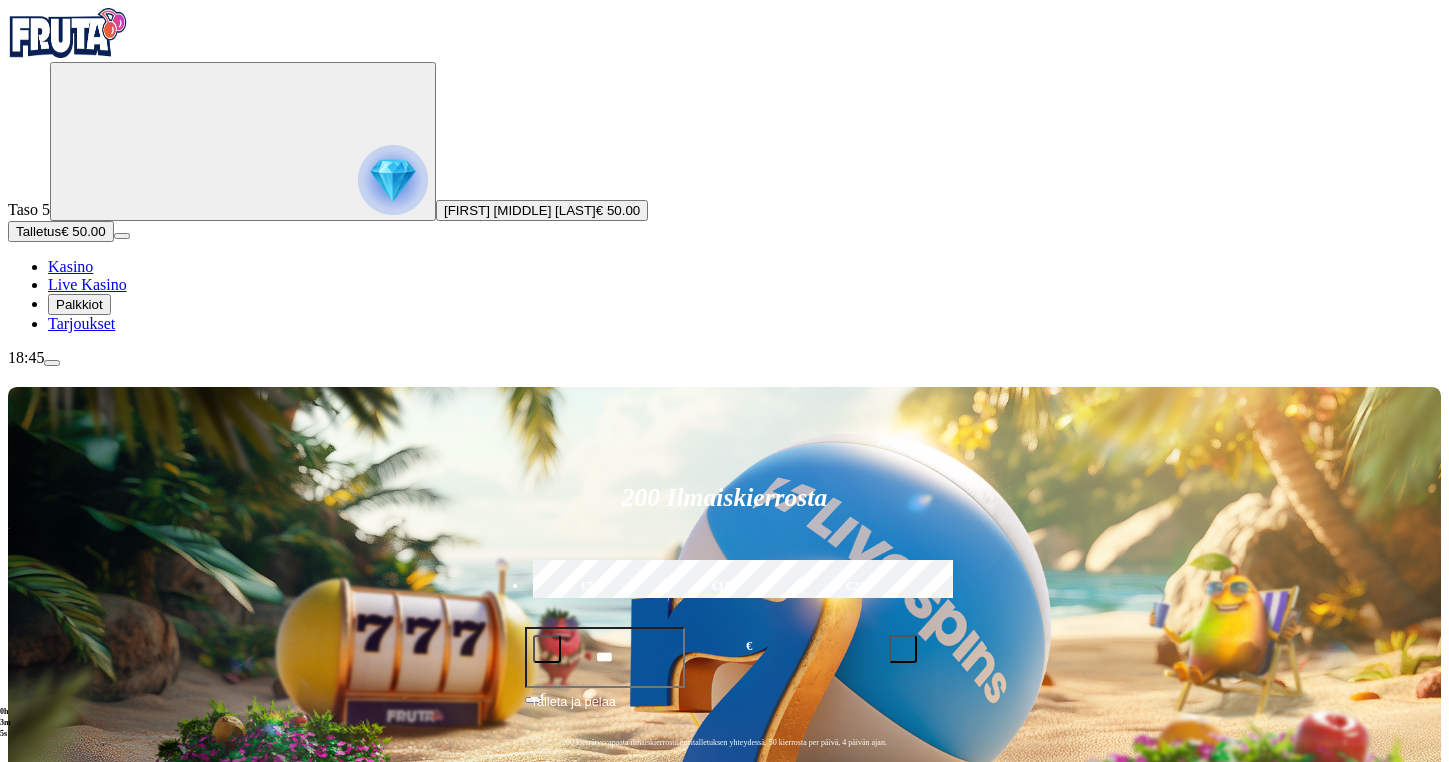 scroll, scrollTop: 79, scrollLeft: 0, axis: vertical 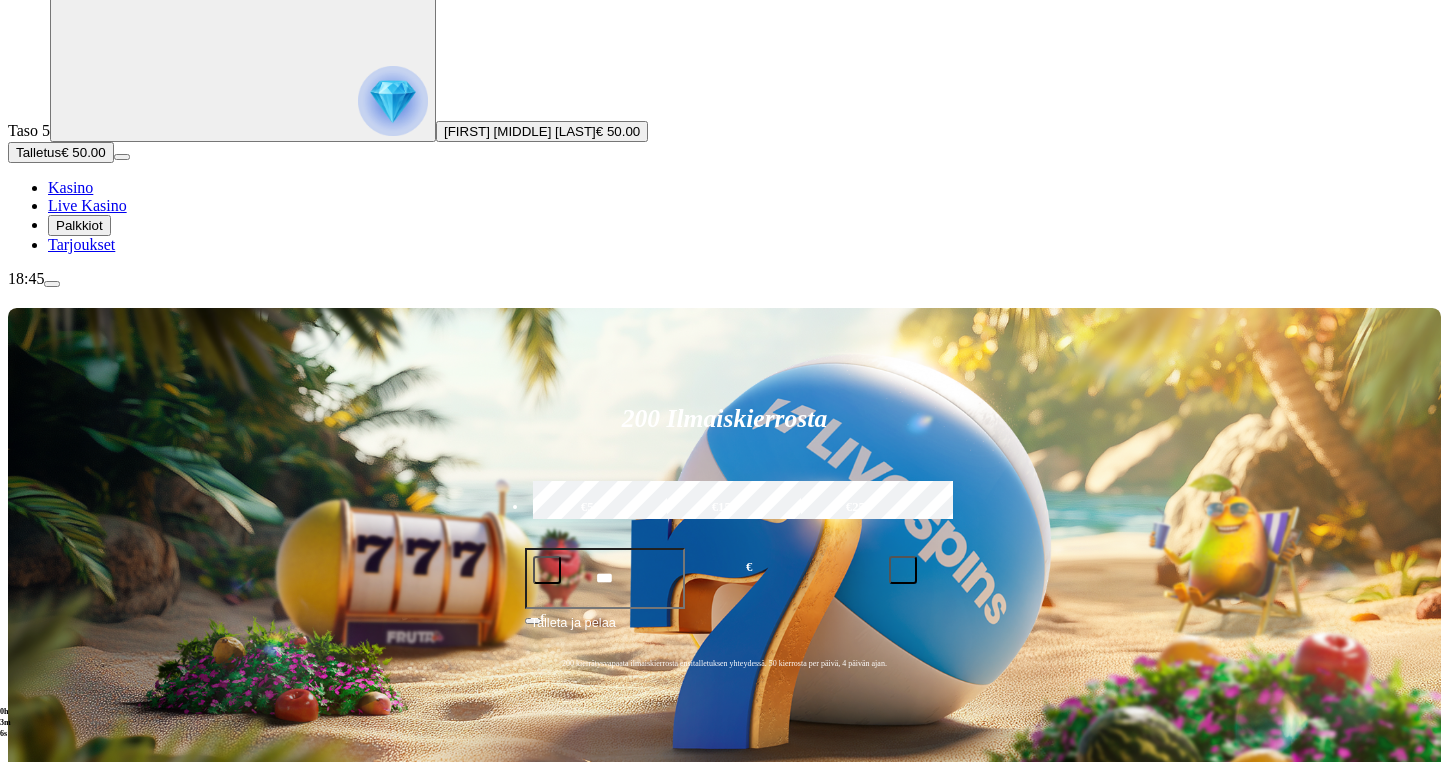 click on "Ruletti" at bounding box center [91, 892] 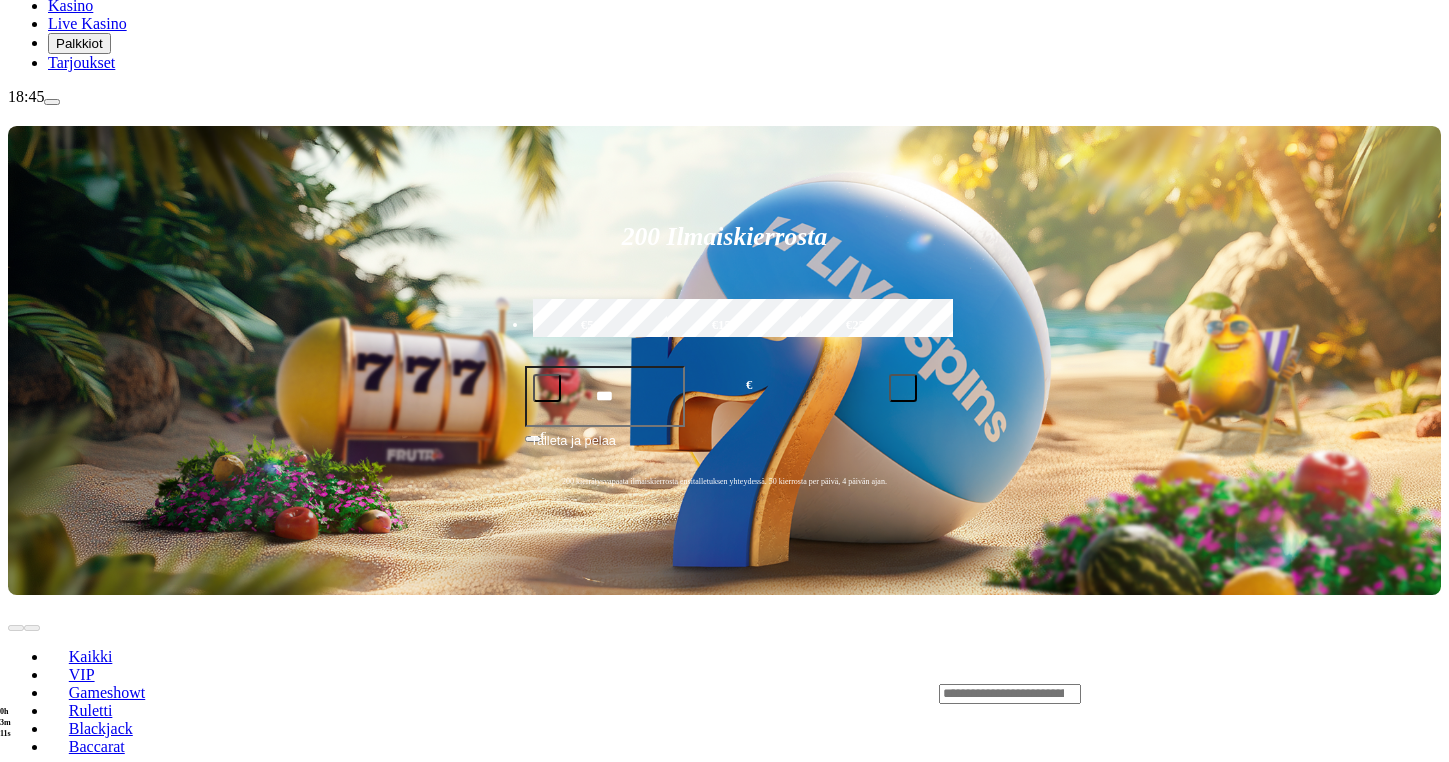 scroll, scrollTop: 267, scrollLeft: 0, axis: vertical 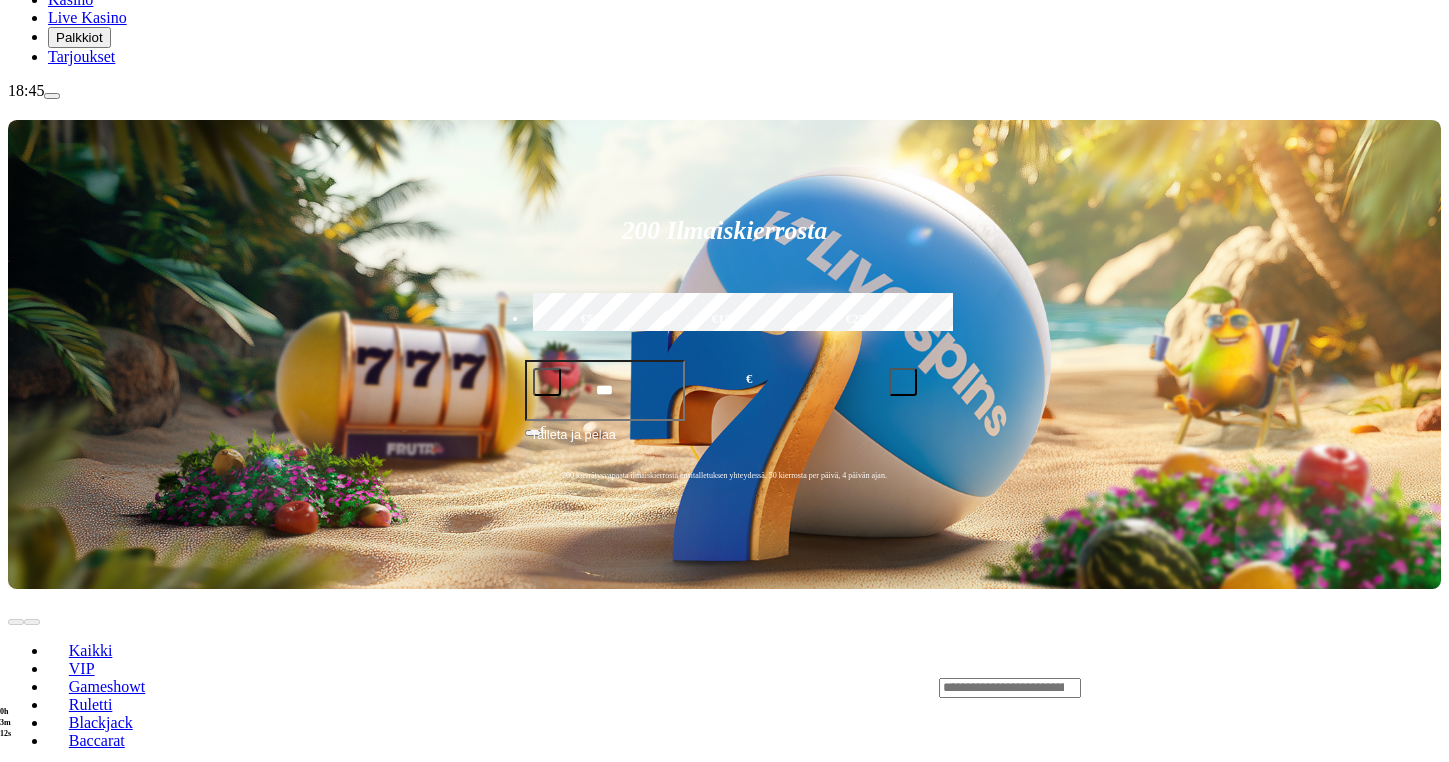 click on "Pelaa nyt" at bounding box center (77, 1287) 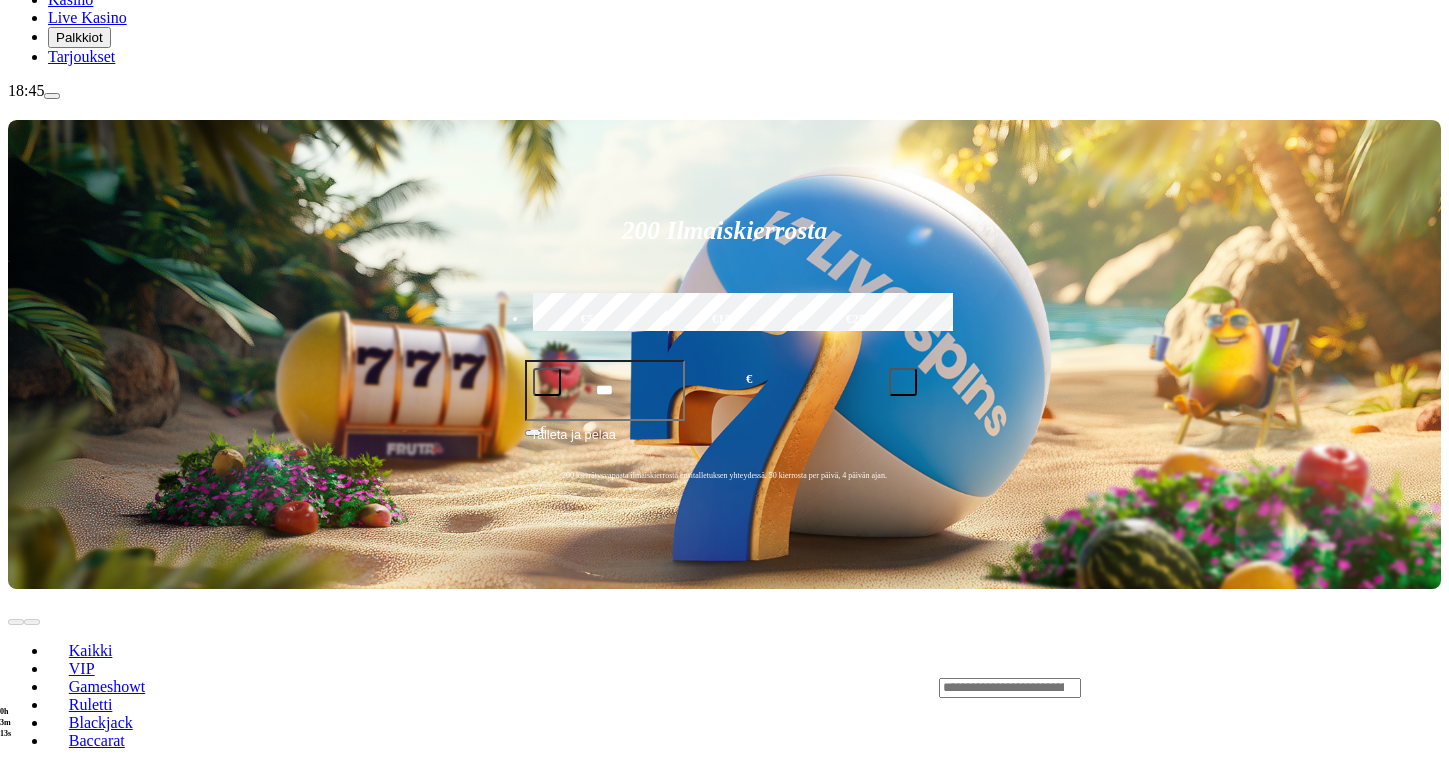 scroll, scrollTop: 0, scrollLeft: 0, axis: both 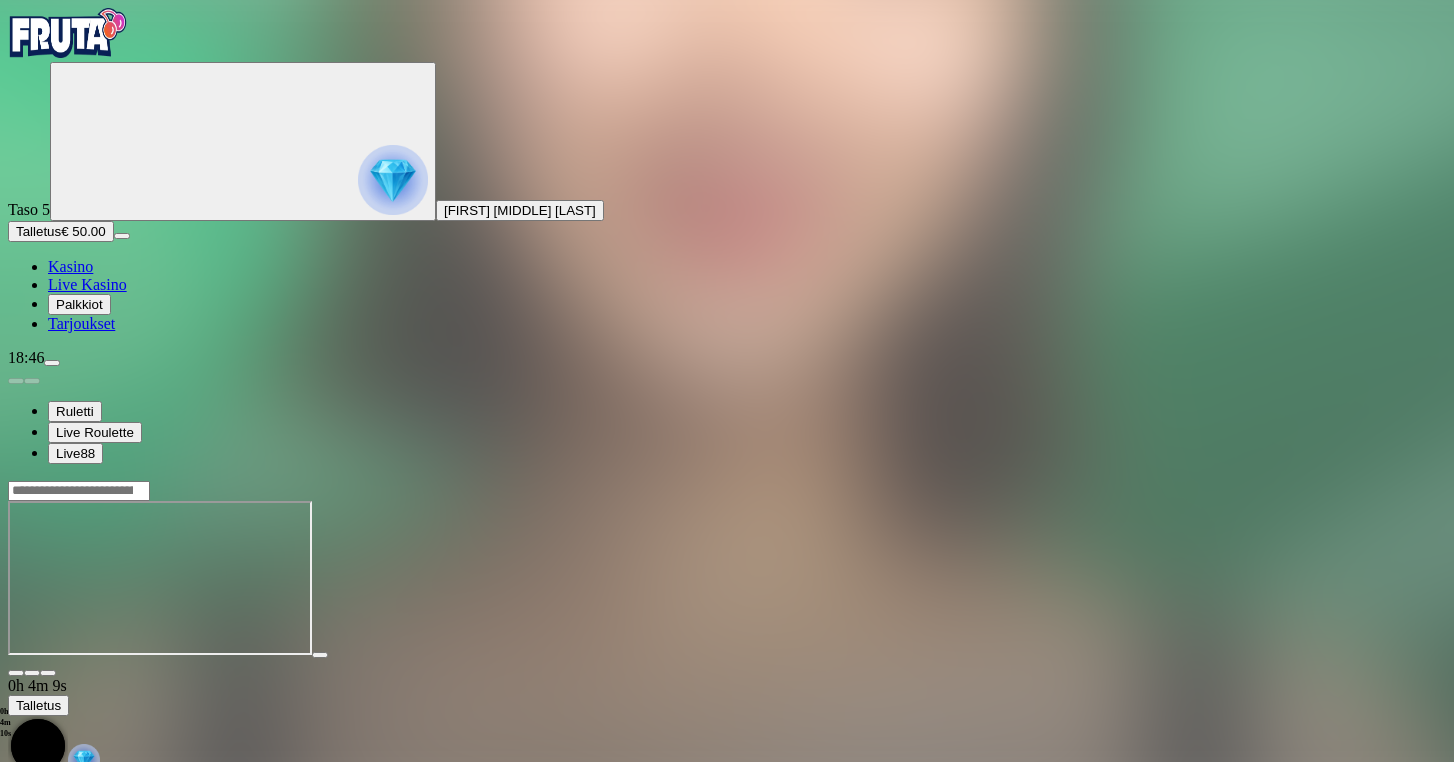 click at bounding box center (68, 33) 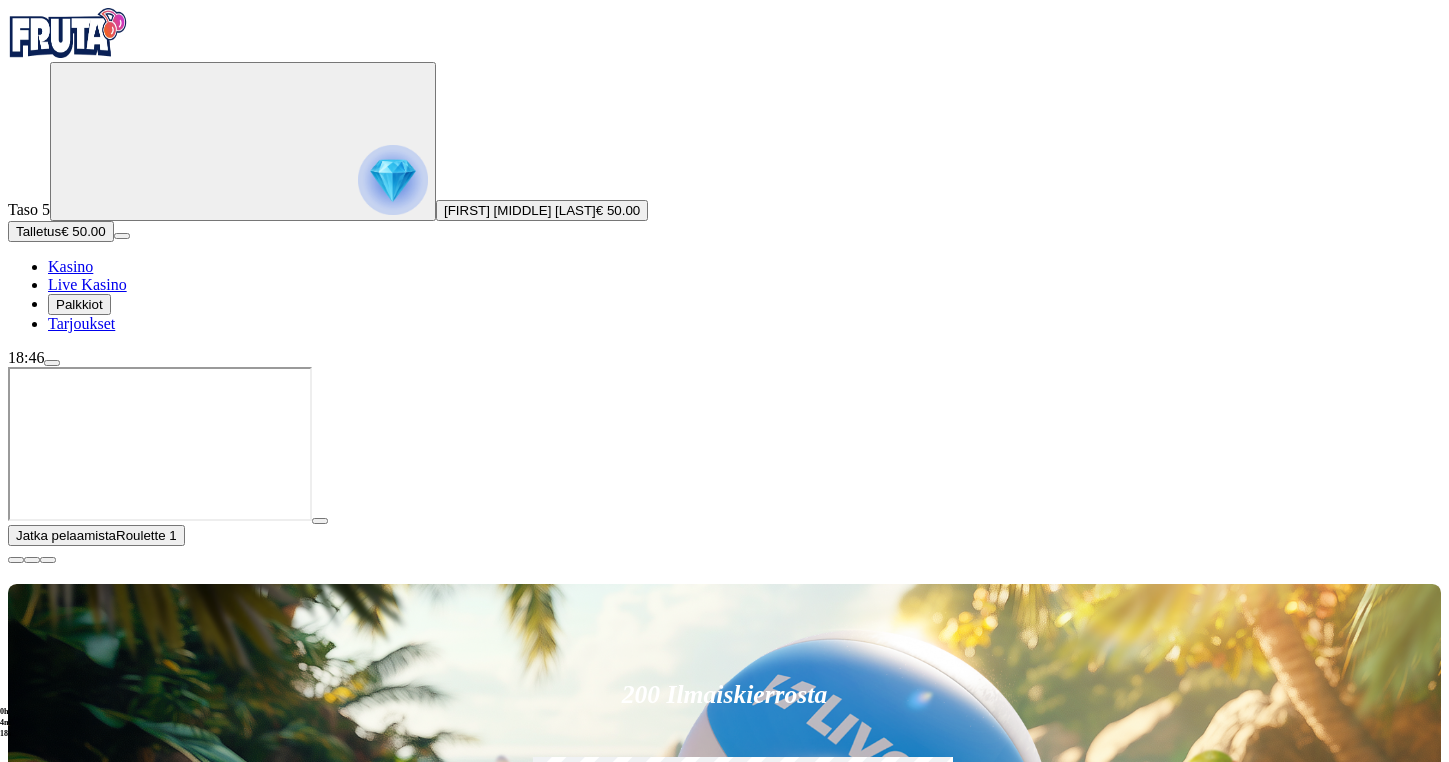click at bounding box center (16, 560) 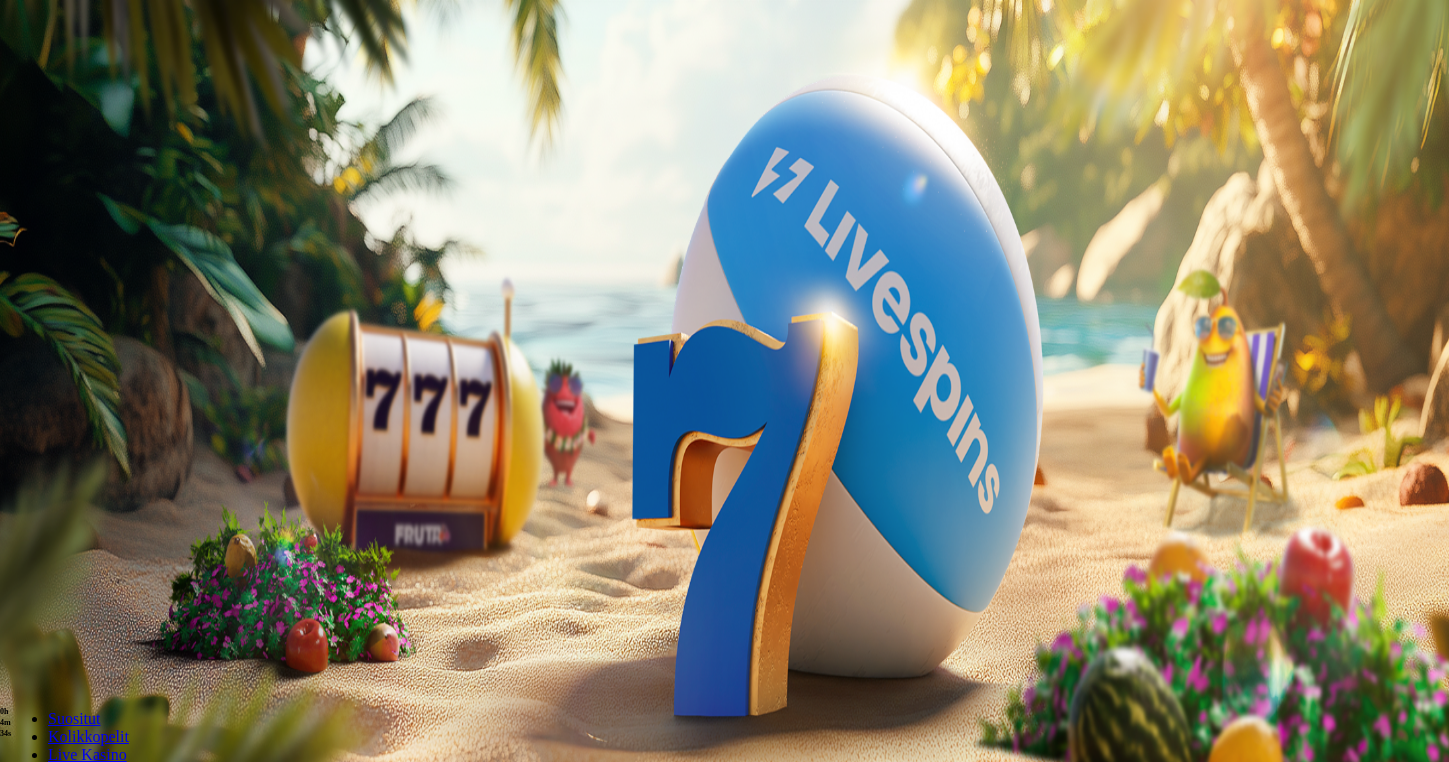 scroll, scrollTop: 0, scrollLeft: 0, axis: both 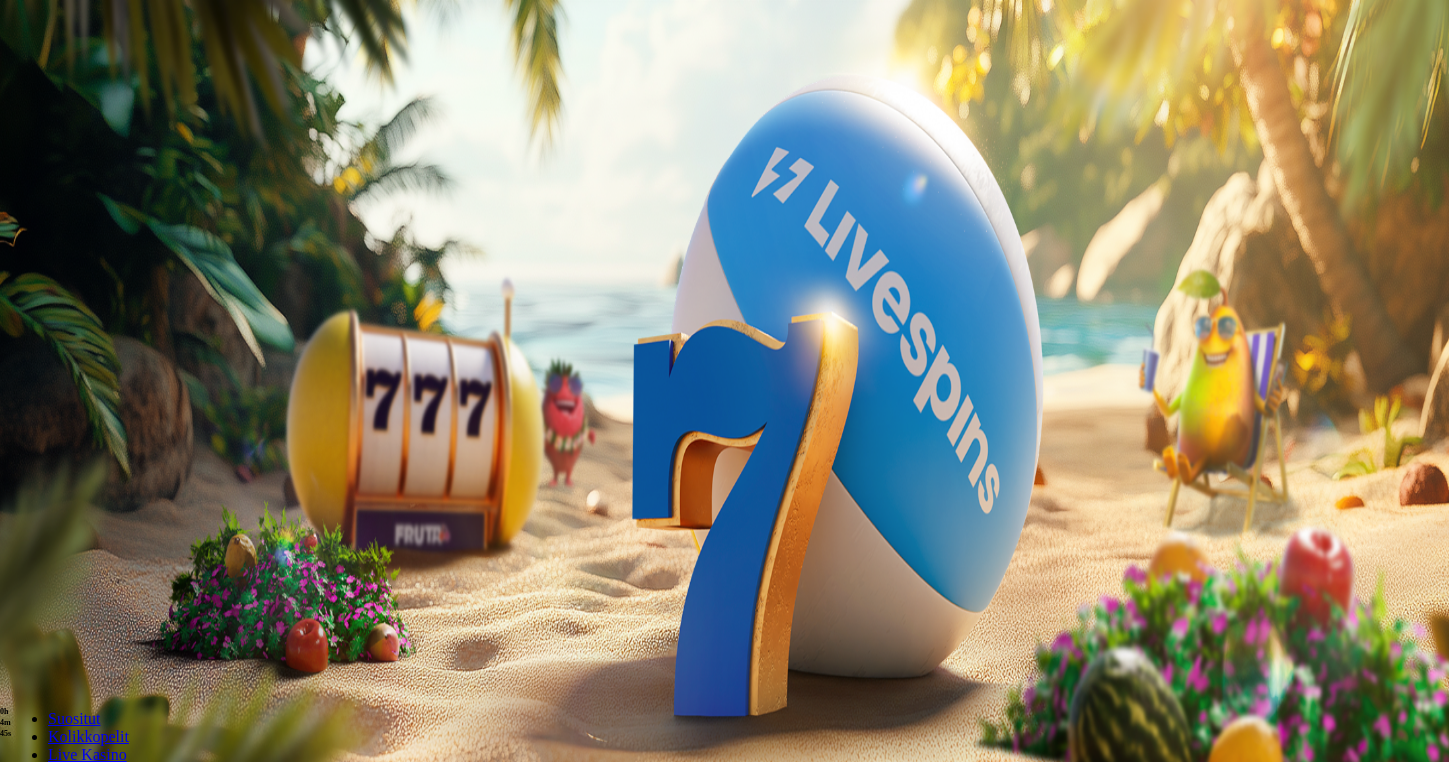 click at bounding box center (393, 180) 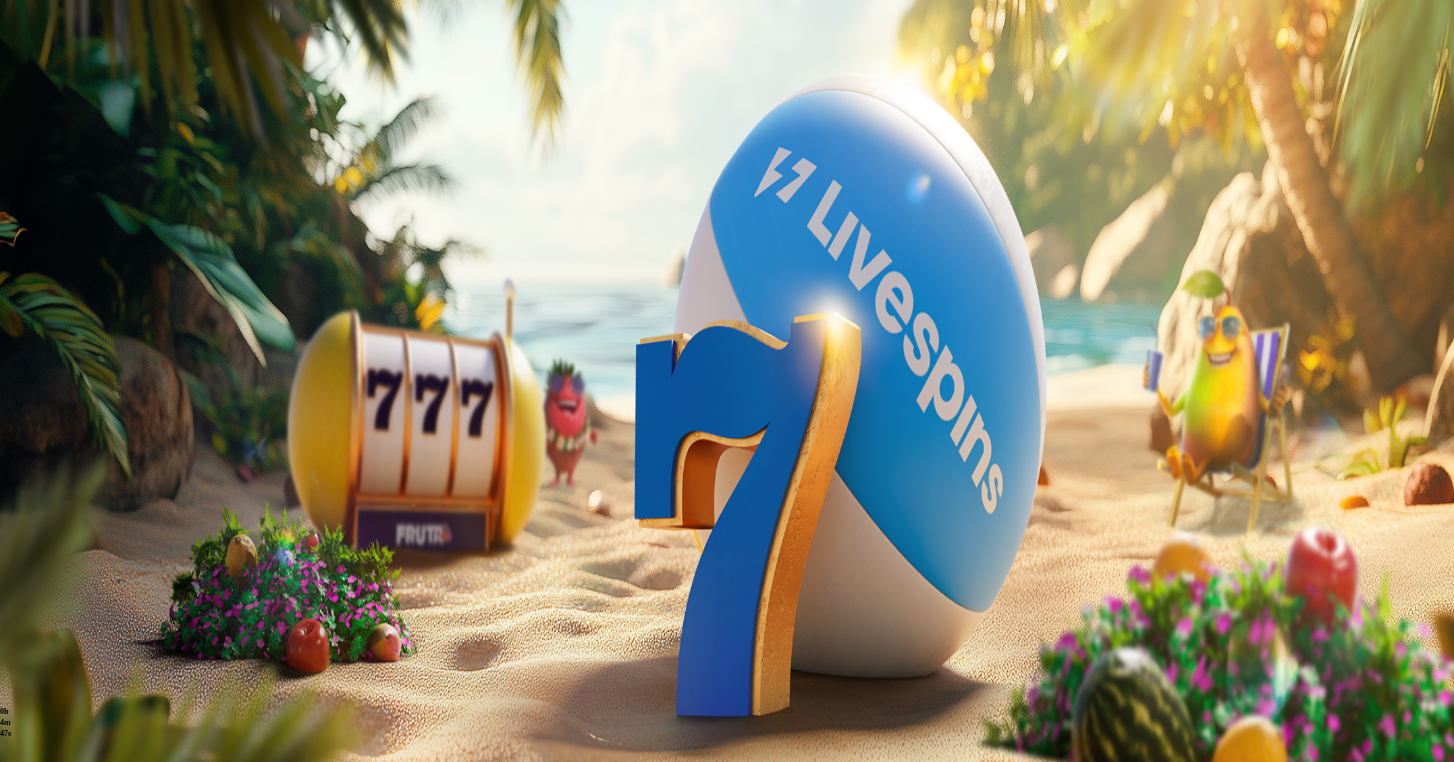 click at bounding box center [16, 381] 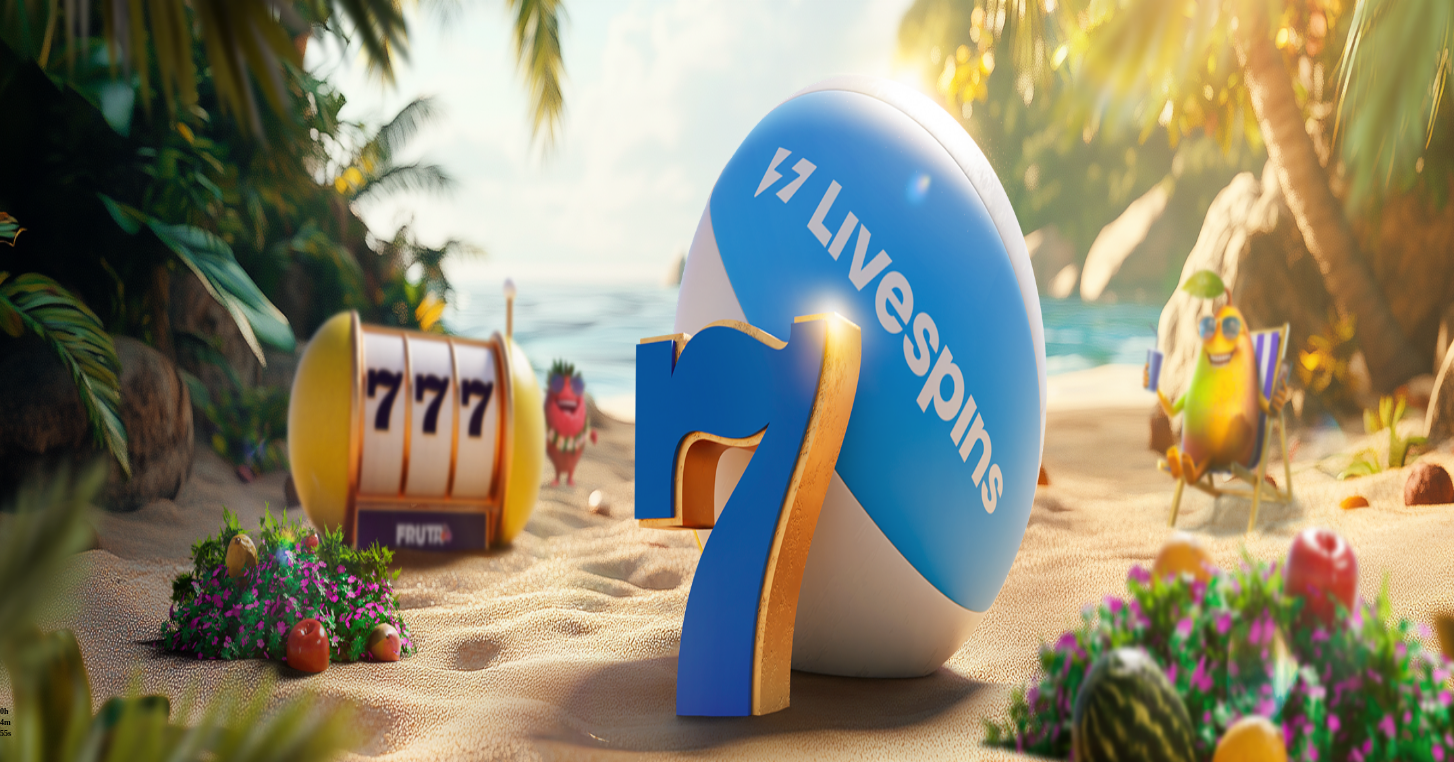 click on "Bonukset € 0.05" at bounding box center [102, 649] 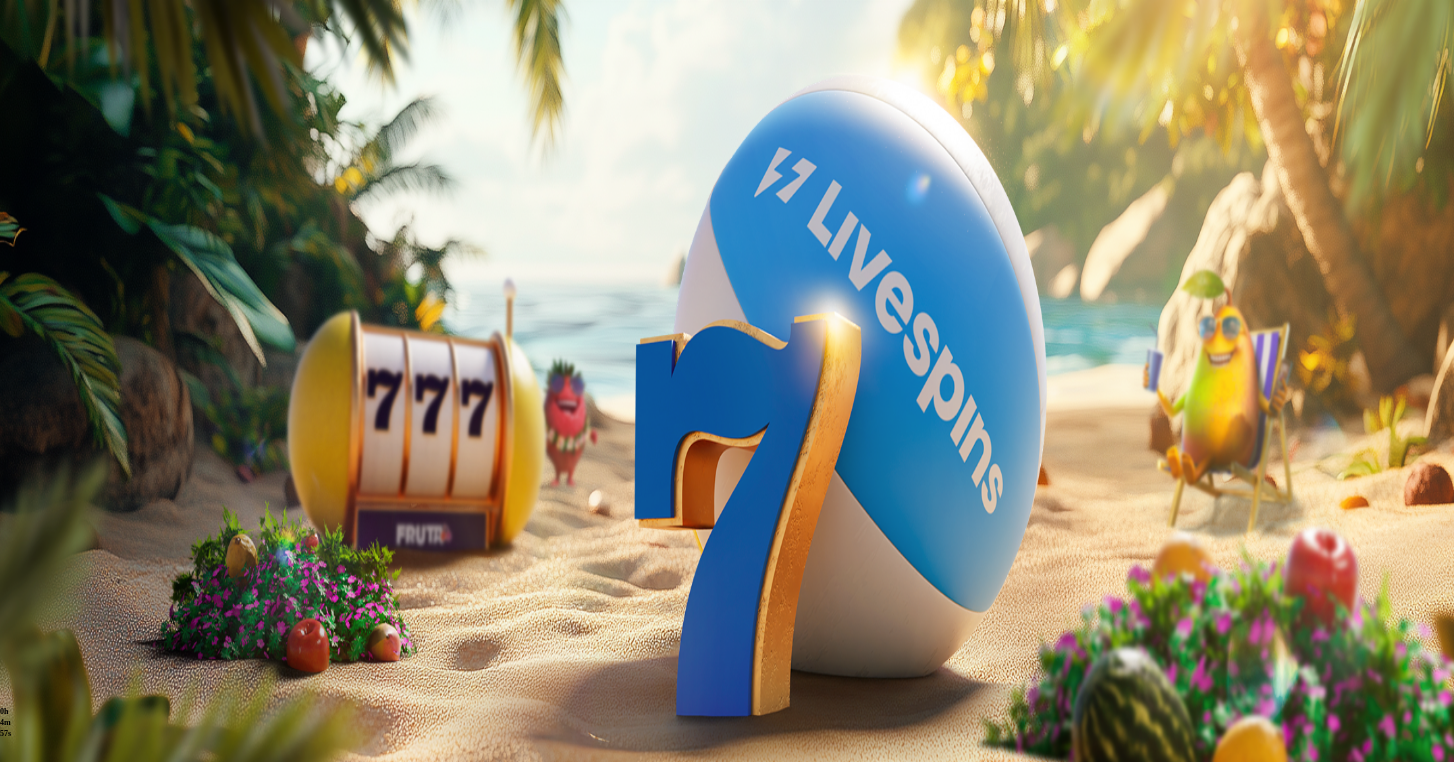 click on "Luovuta bonus" at bounding box center (59, 630) 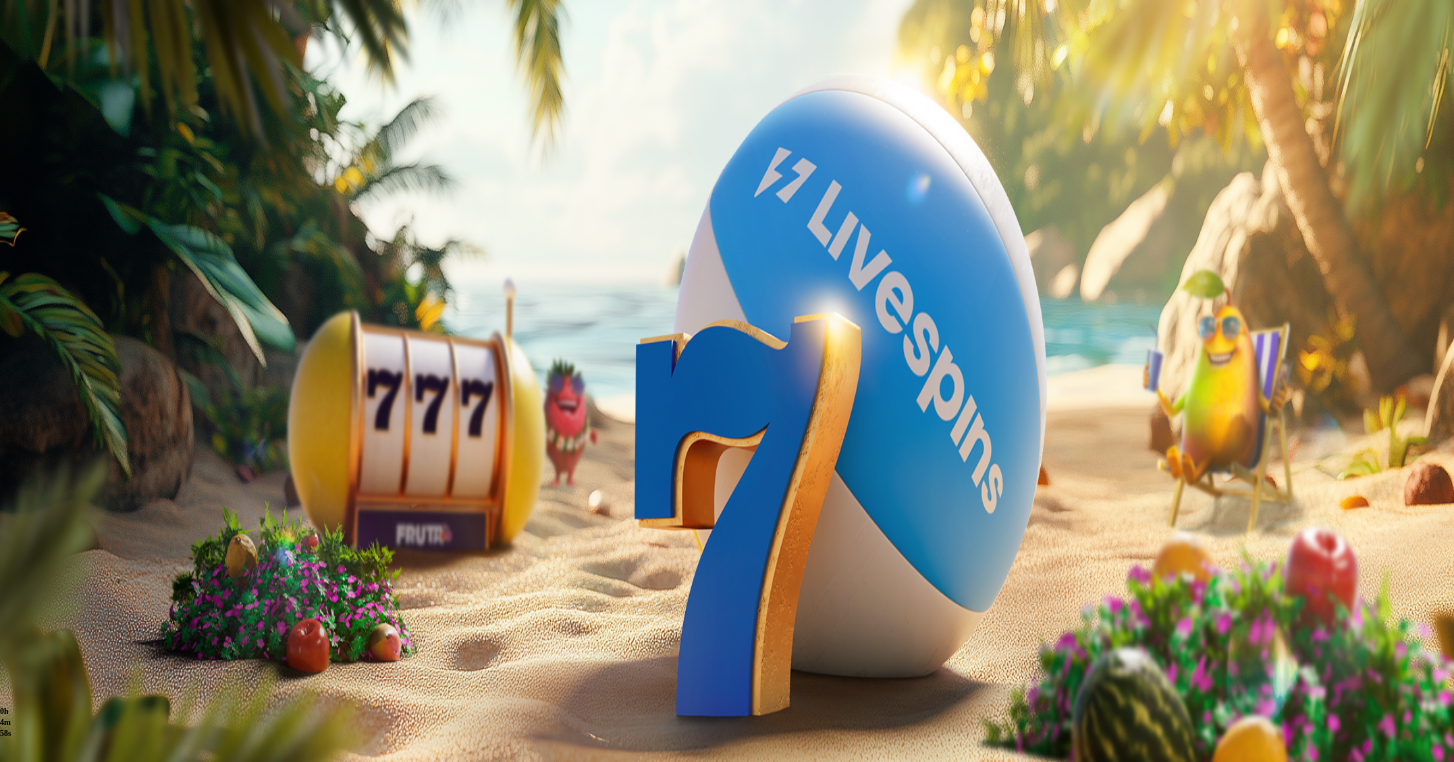 click on "Luovuta bonus" at bounding box center (487, 774) 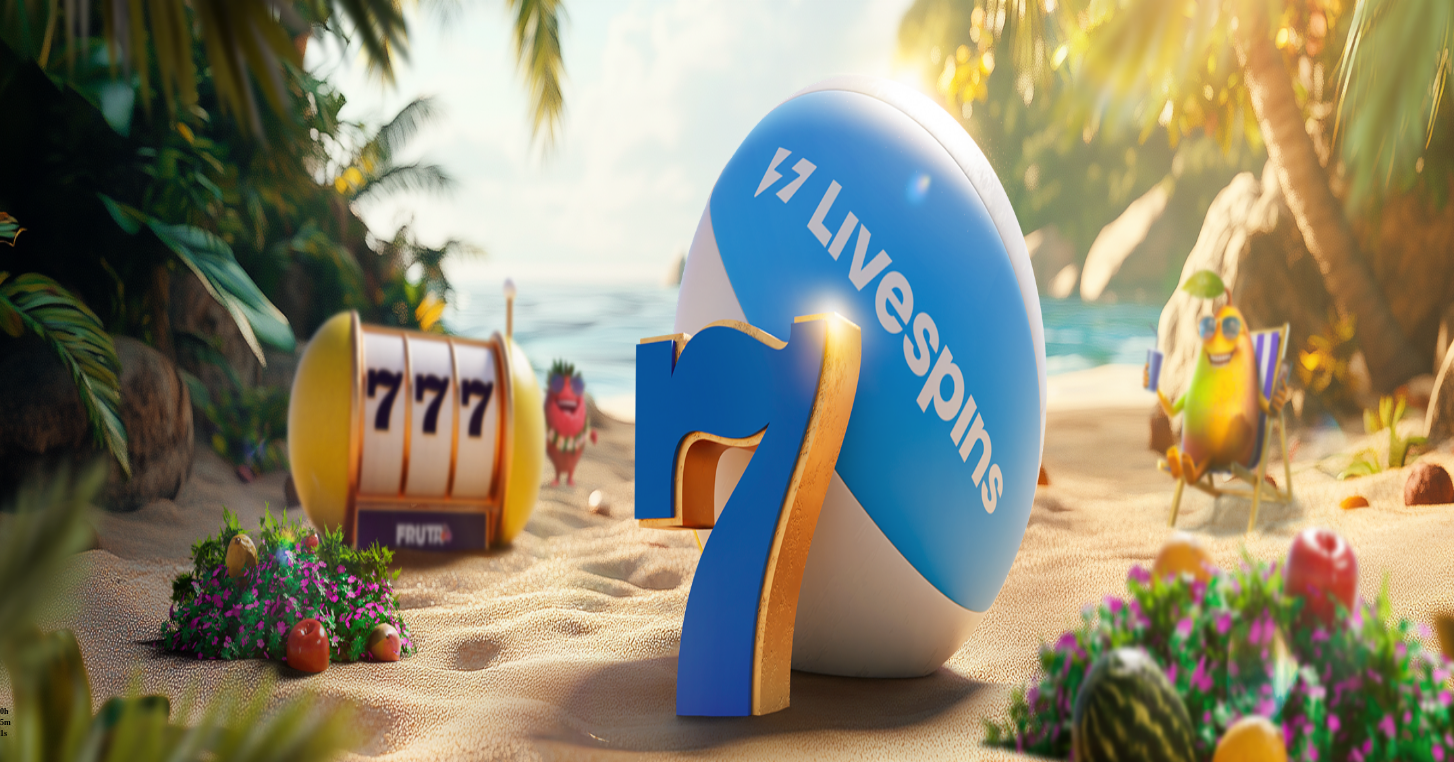click at bounding box center (16, 381) 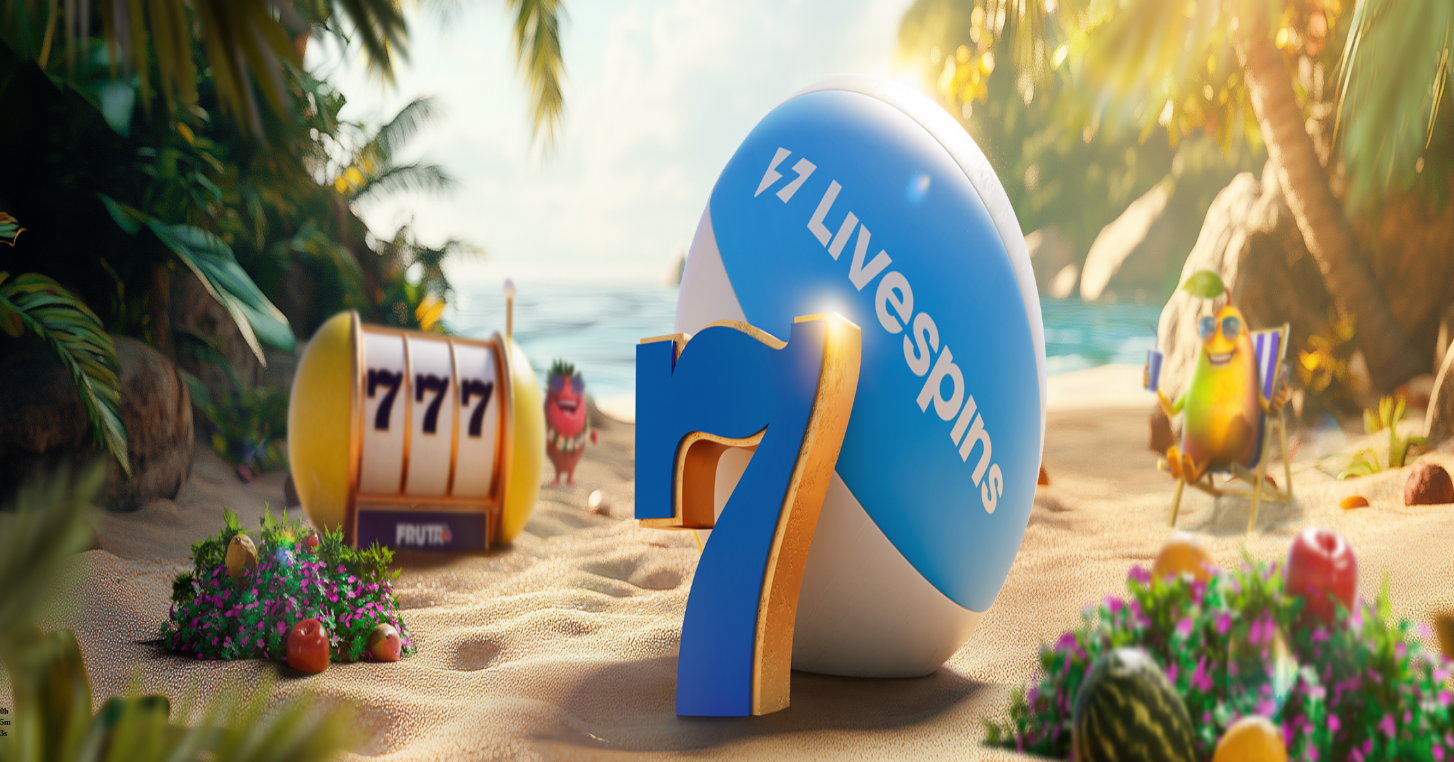 click on "Historia" at bounding box center (113, 733) 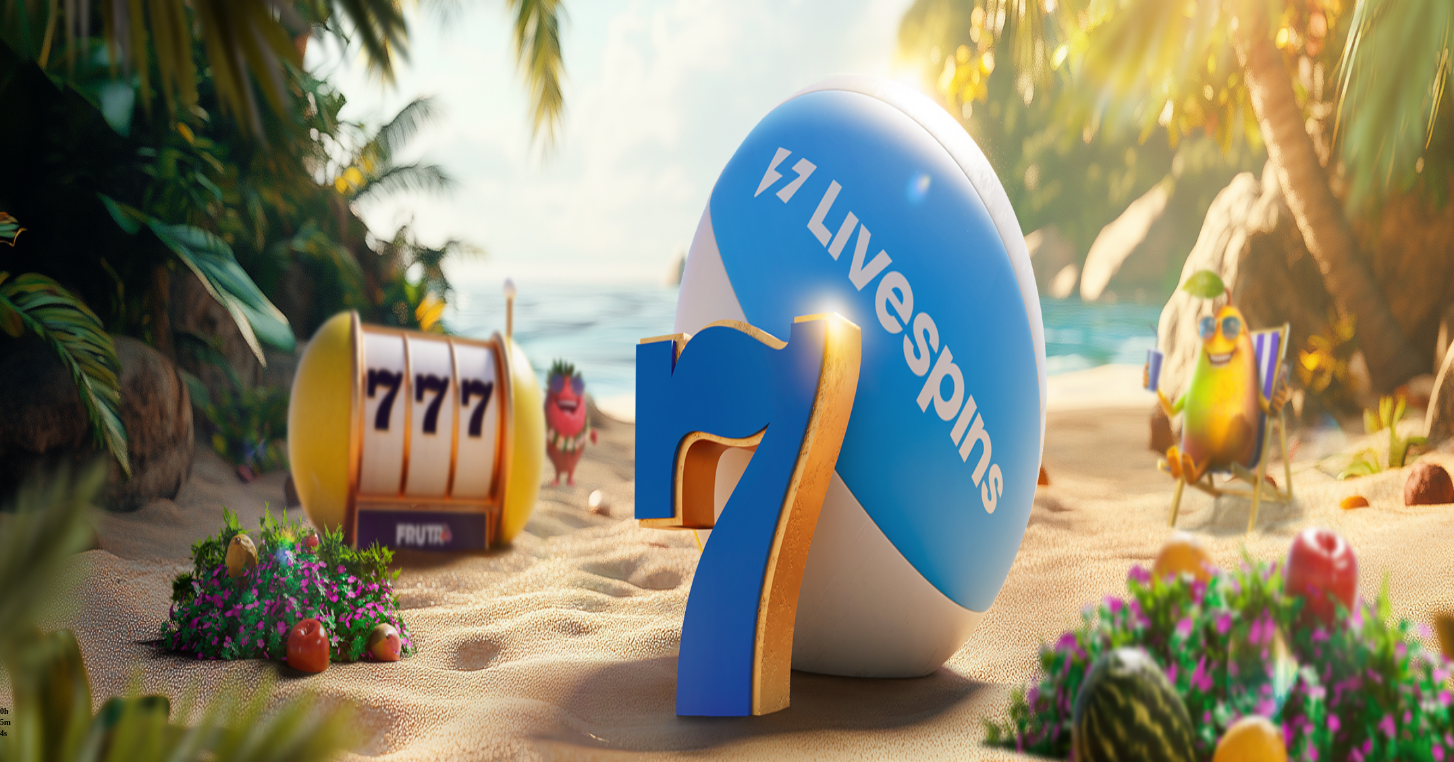 click on ". ." at bounding box center (727, 498) 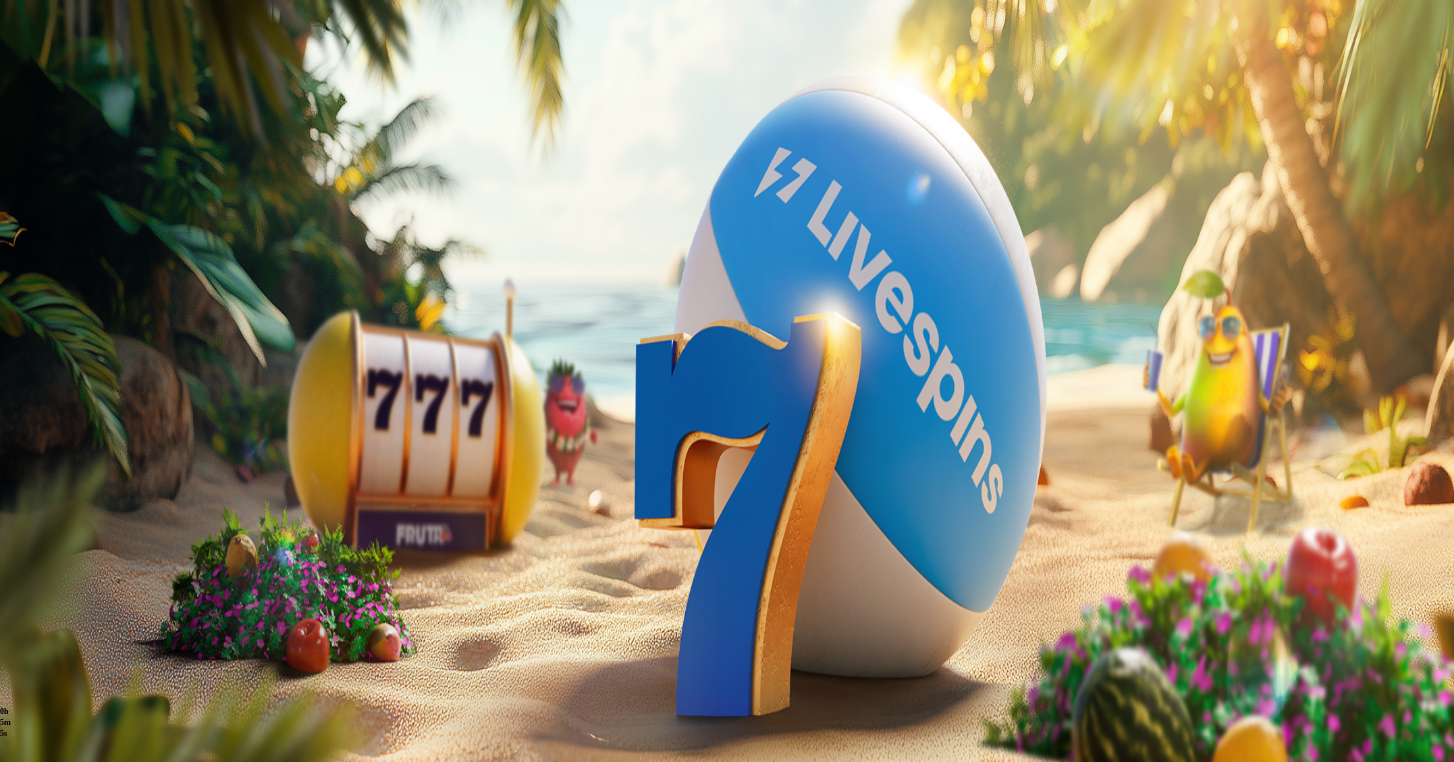 click on "1" at bounding box center [1374, 558] 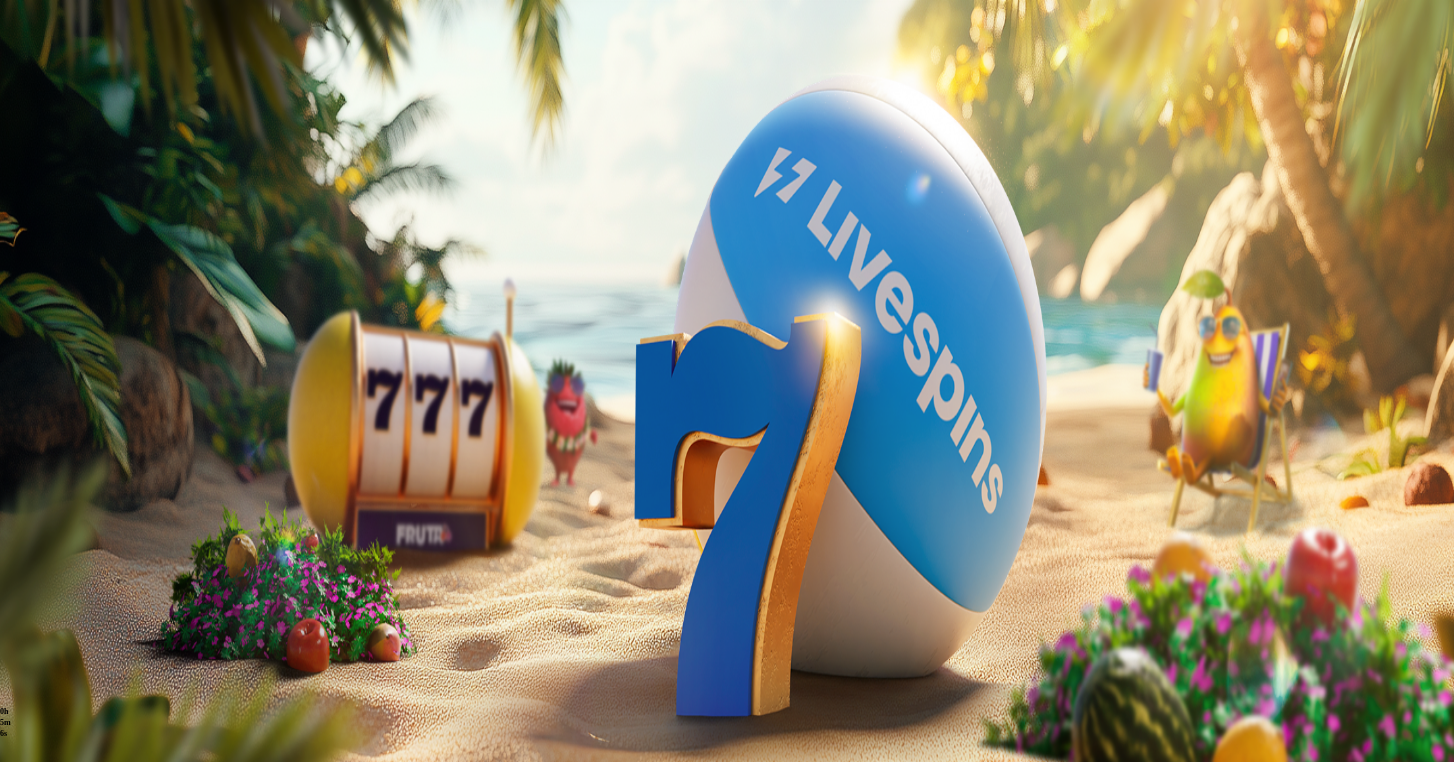 click on "1" at bounding box center (1374, 597) 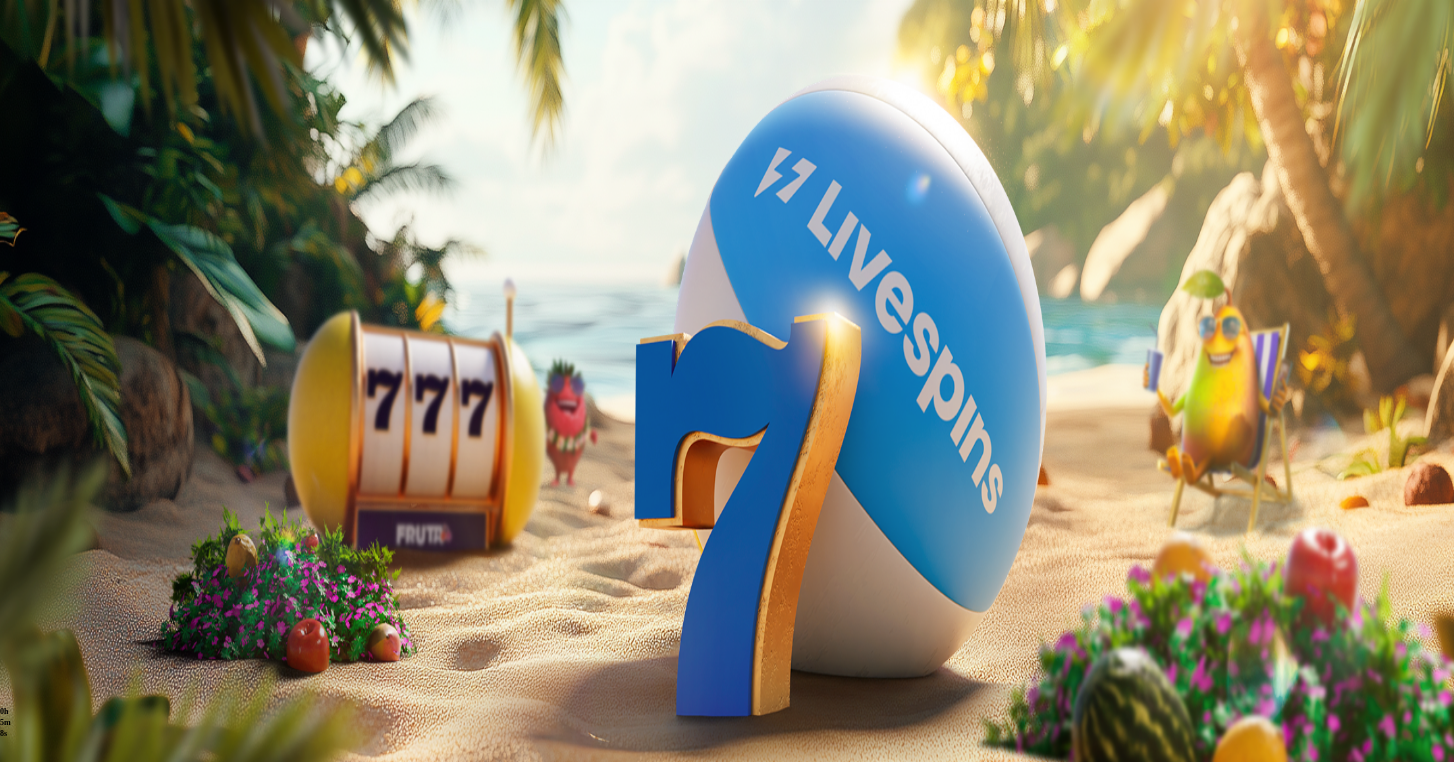 click on "[NUMBER]" at bounding box center (747, 1000) 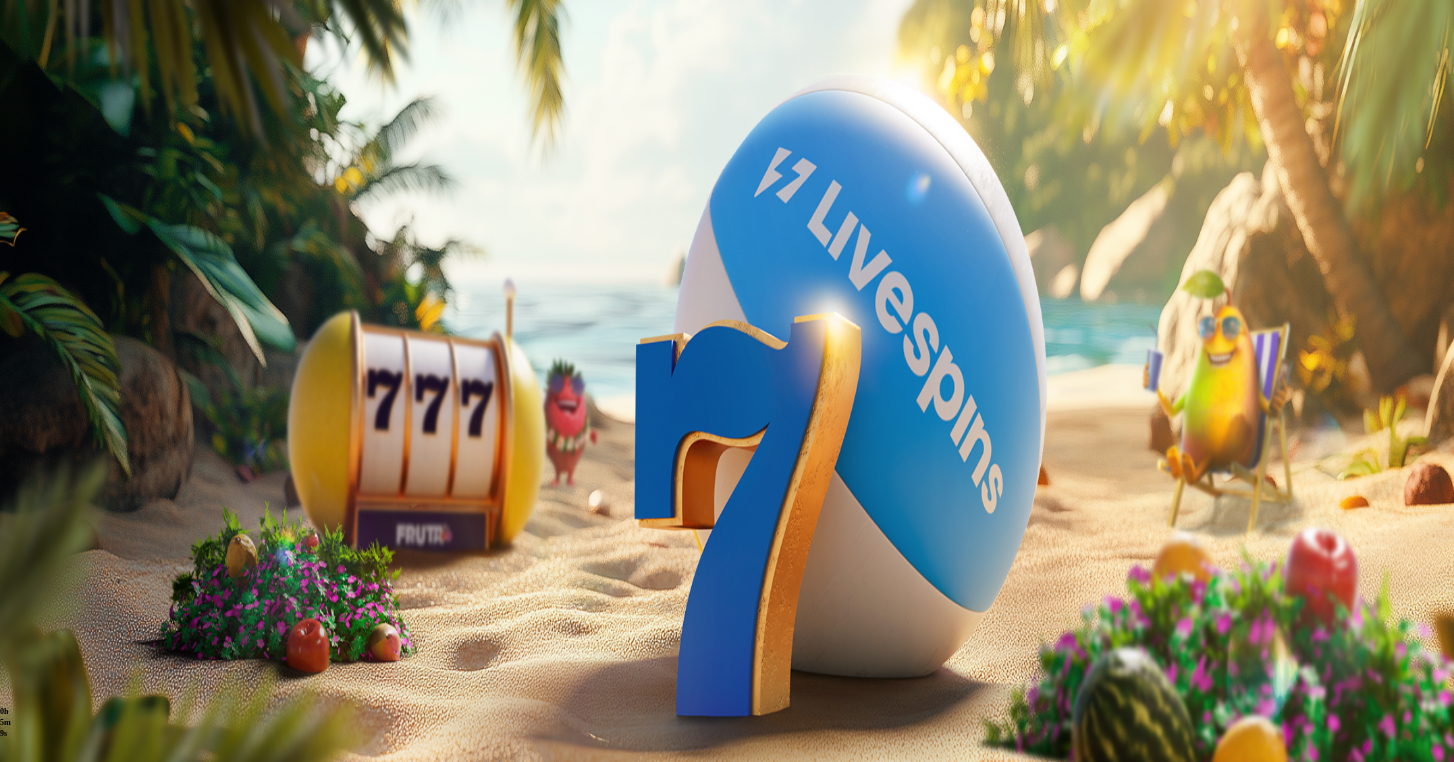 click on "**********" at bounding box center (727, 759) 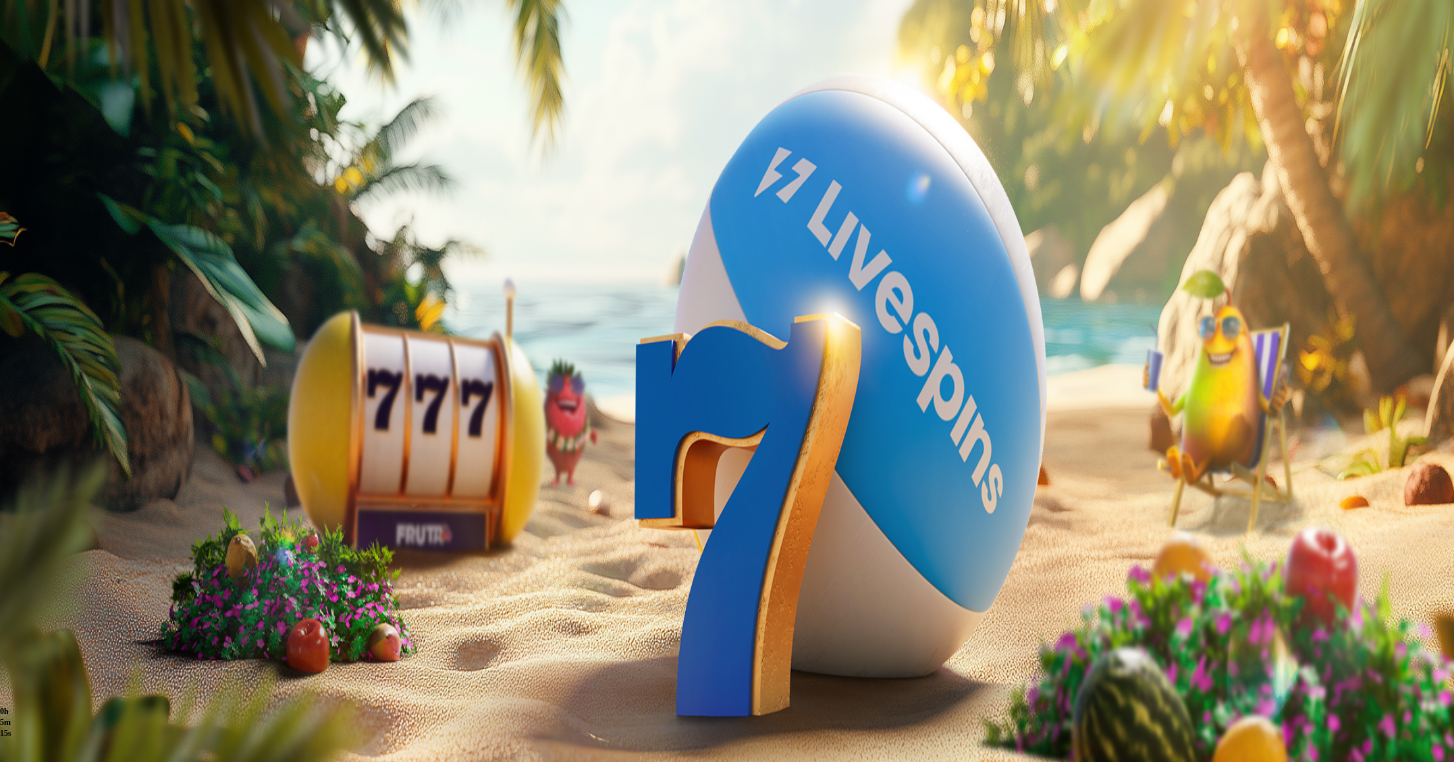 click on "**********" at bounding box center [727, 694] 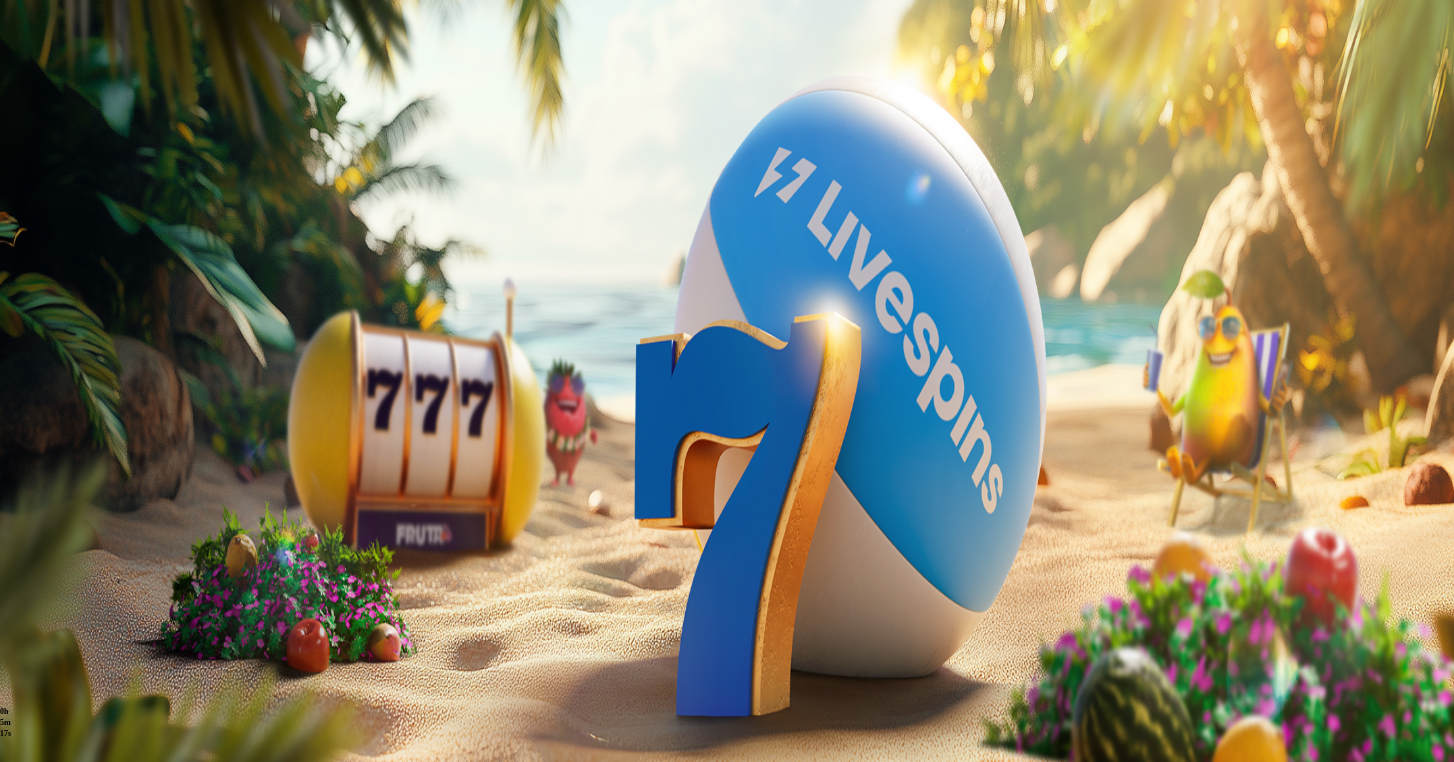 select on "********" 